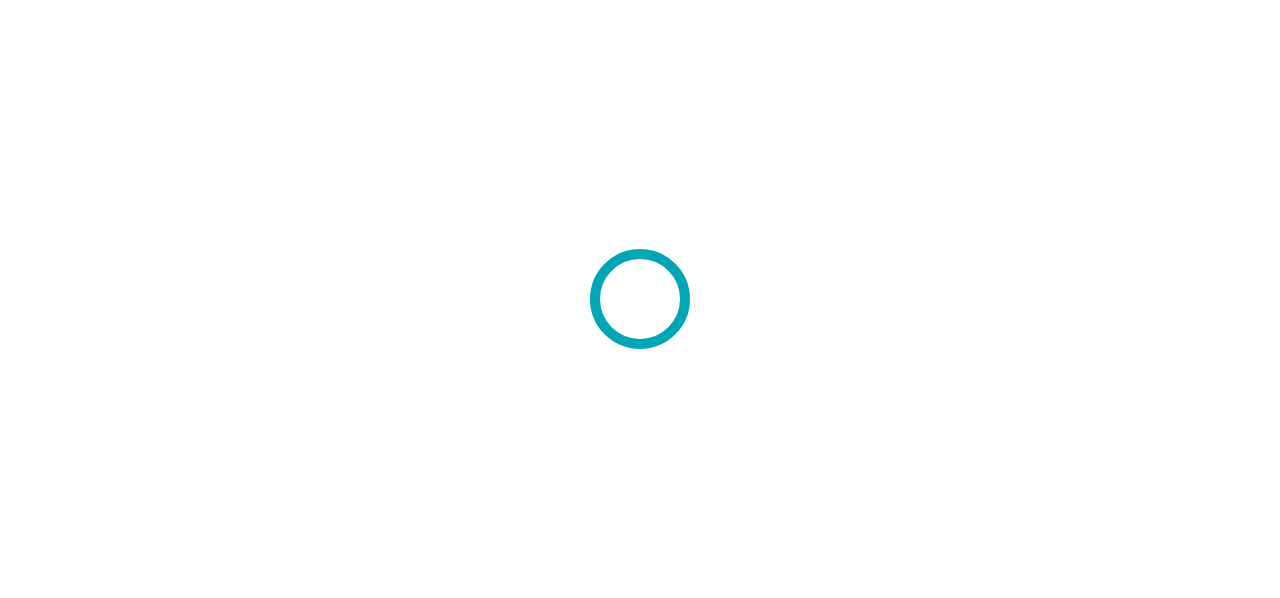 scroll, scrollTop: 0, scrollLeft: 0, axis: both 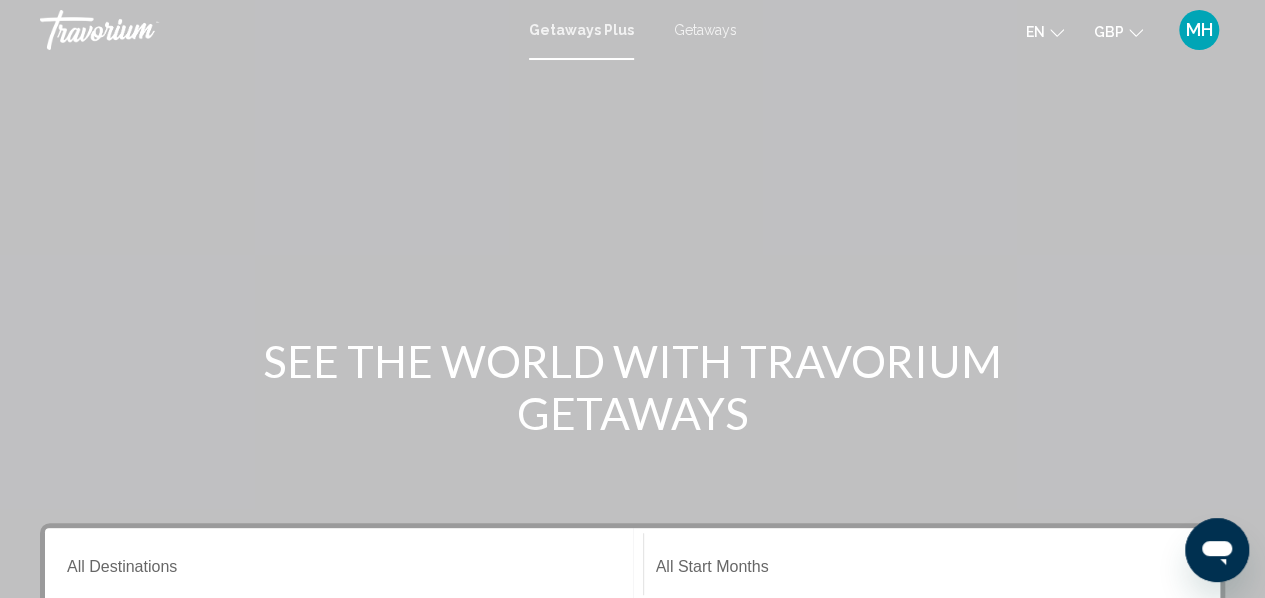 click on "Getaways" at bounding box center [705, 30] 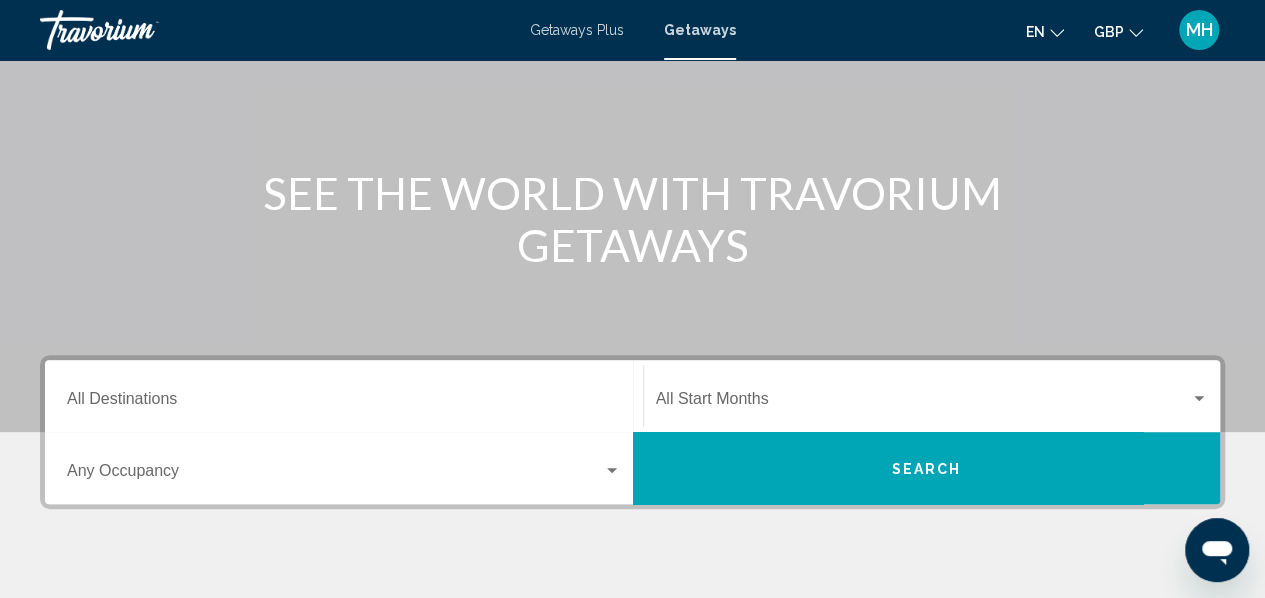 scroll, scrollTop: 170, scrollLeft: 0, axis: vertical 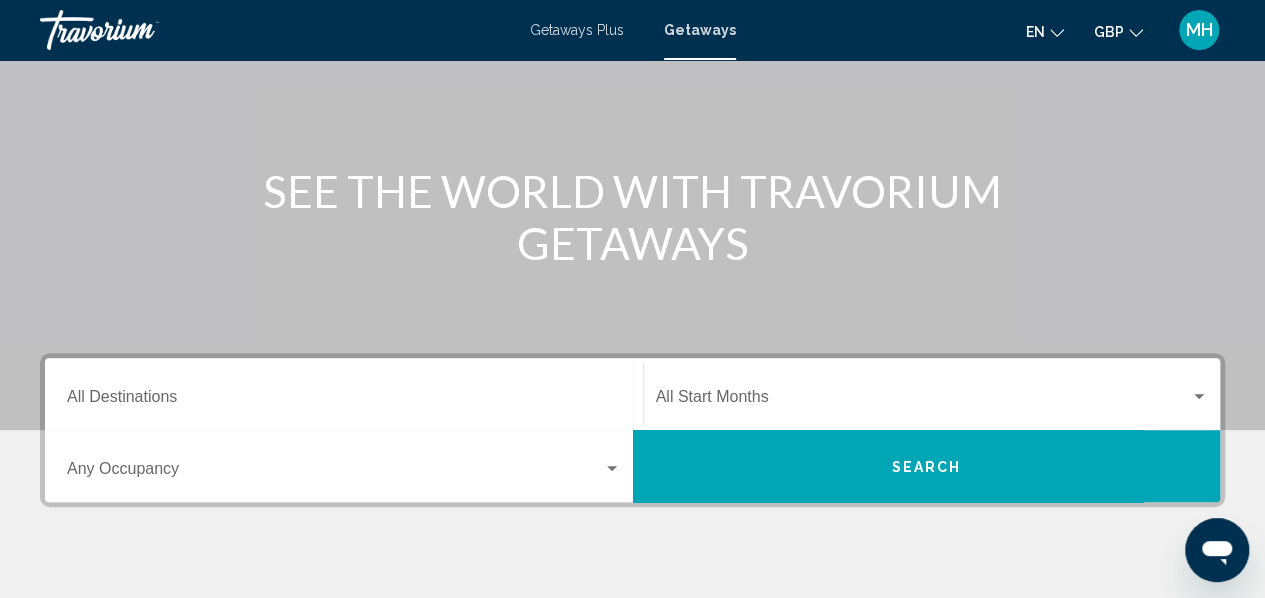 click on "Destination All Destinations" at bounding box center [344, 401] 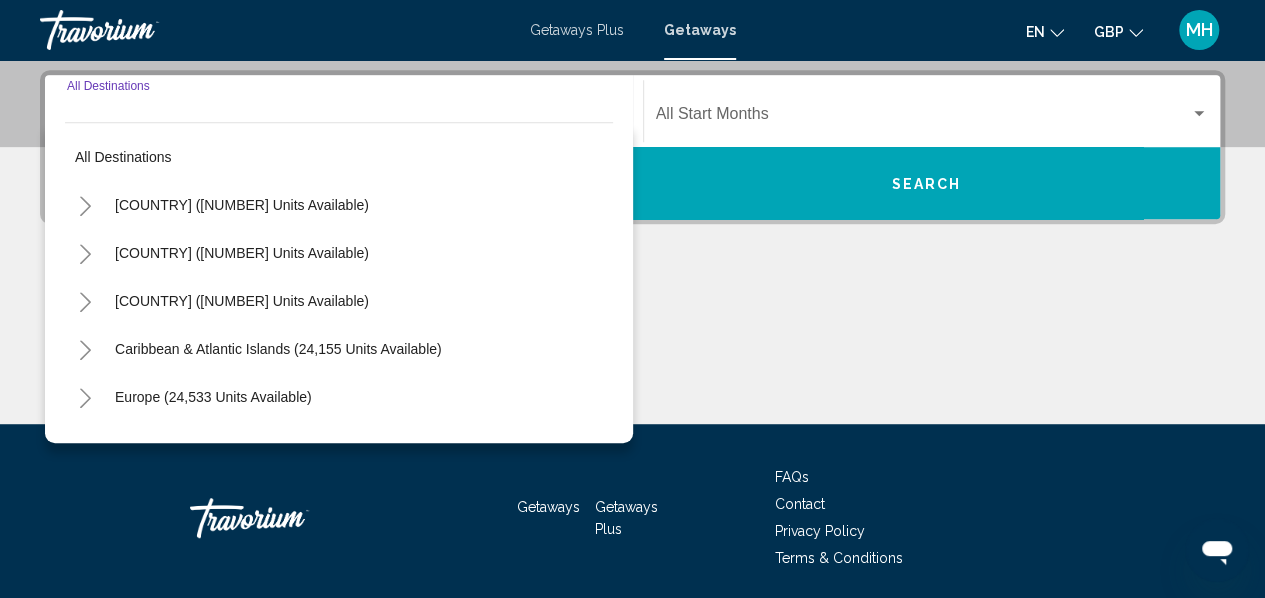 scroll, scrollTop: 458, scrollLeft: 0, axis: vertical 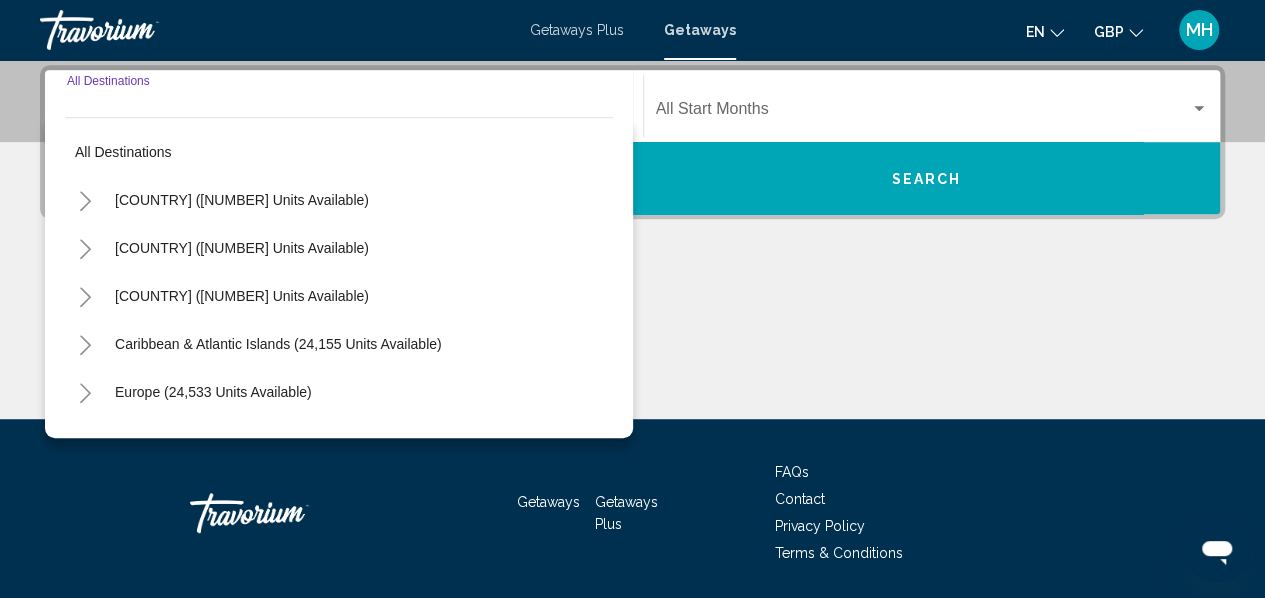 click 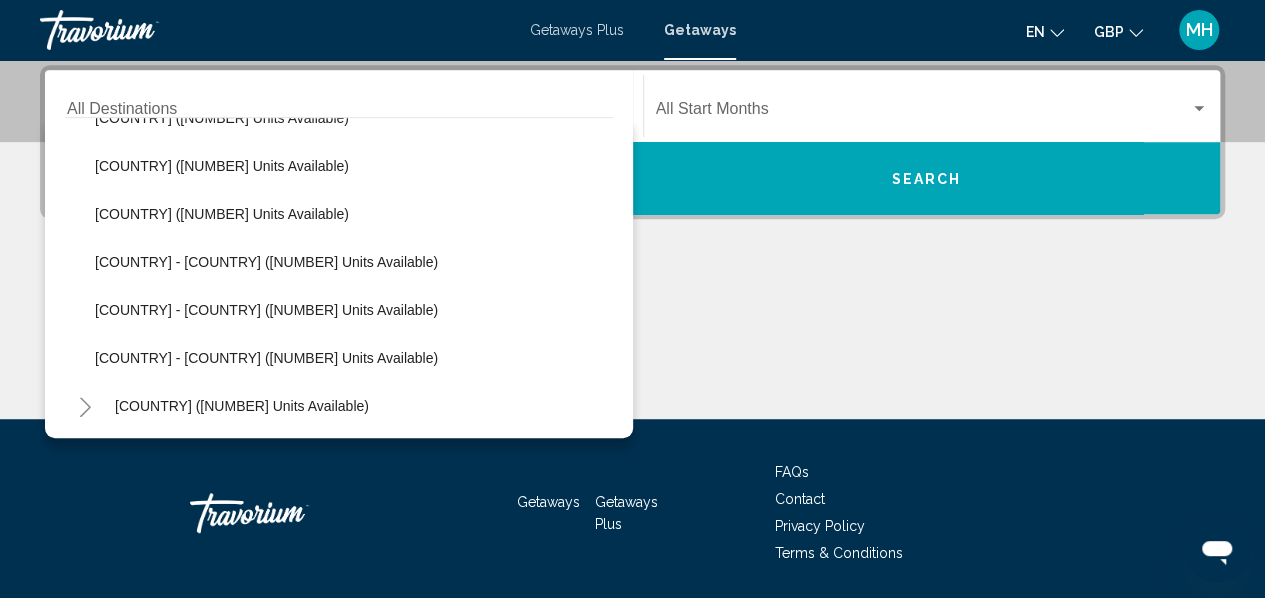 scroll, scrollTop: 1200, scrollLeft: 0, axis: vertical 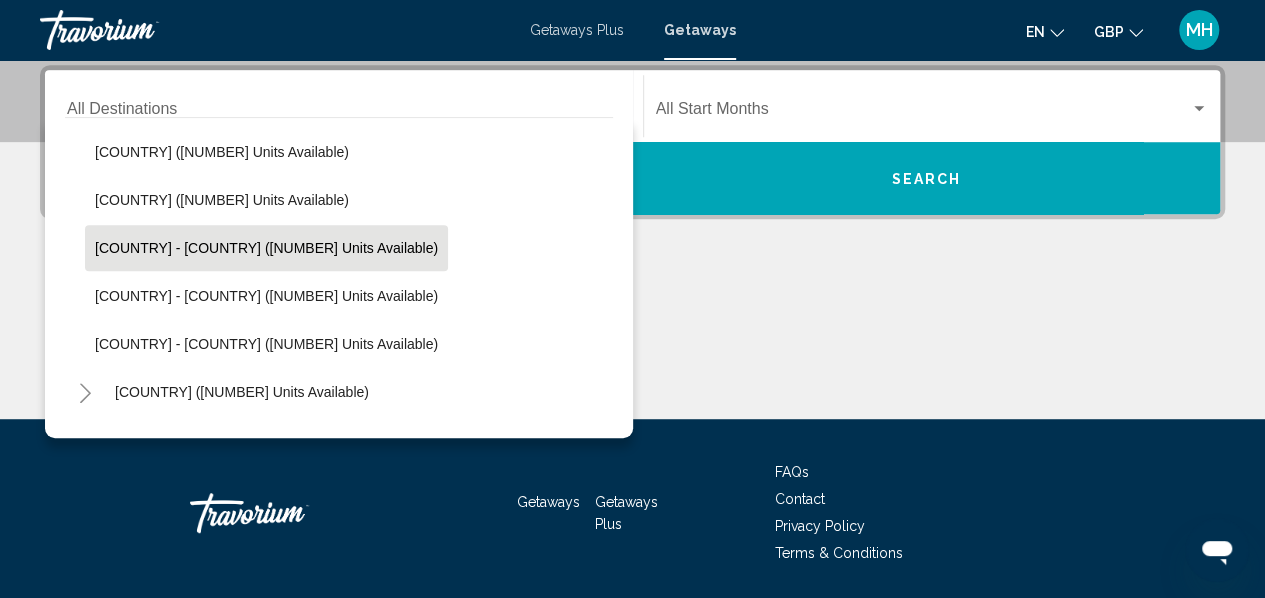 click on "[COUNTRY] - [COUNTRY] ([NUMBER] units available)" 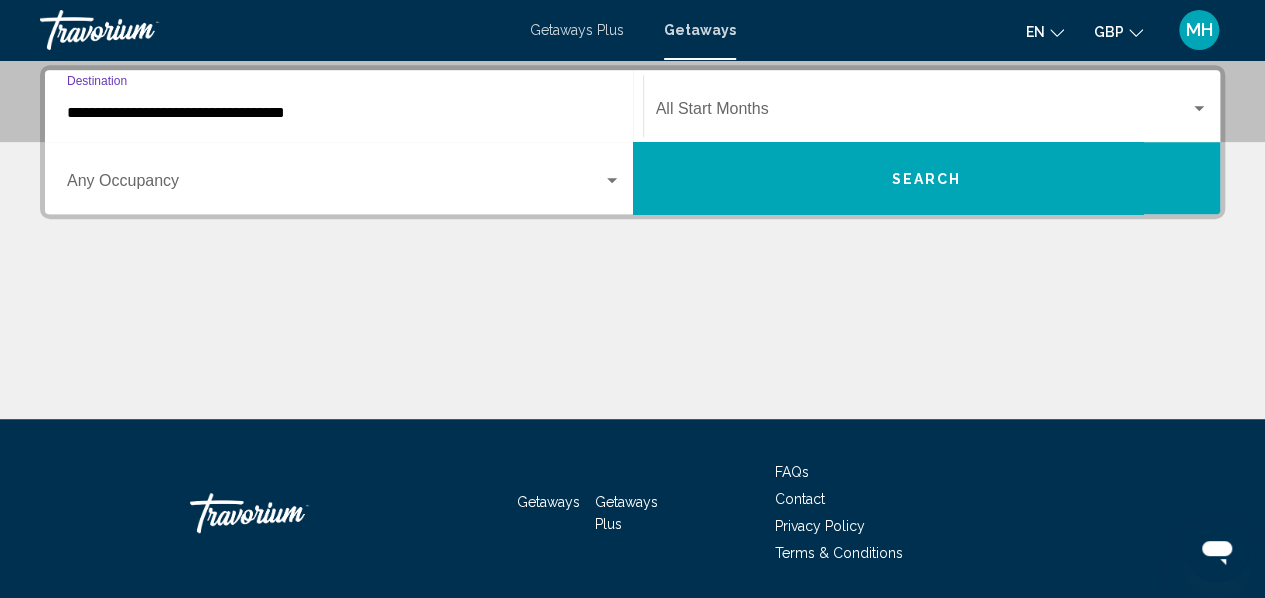 click at bounding box center (612, 180) 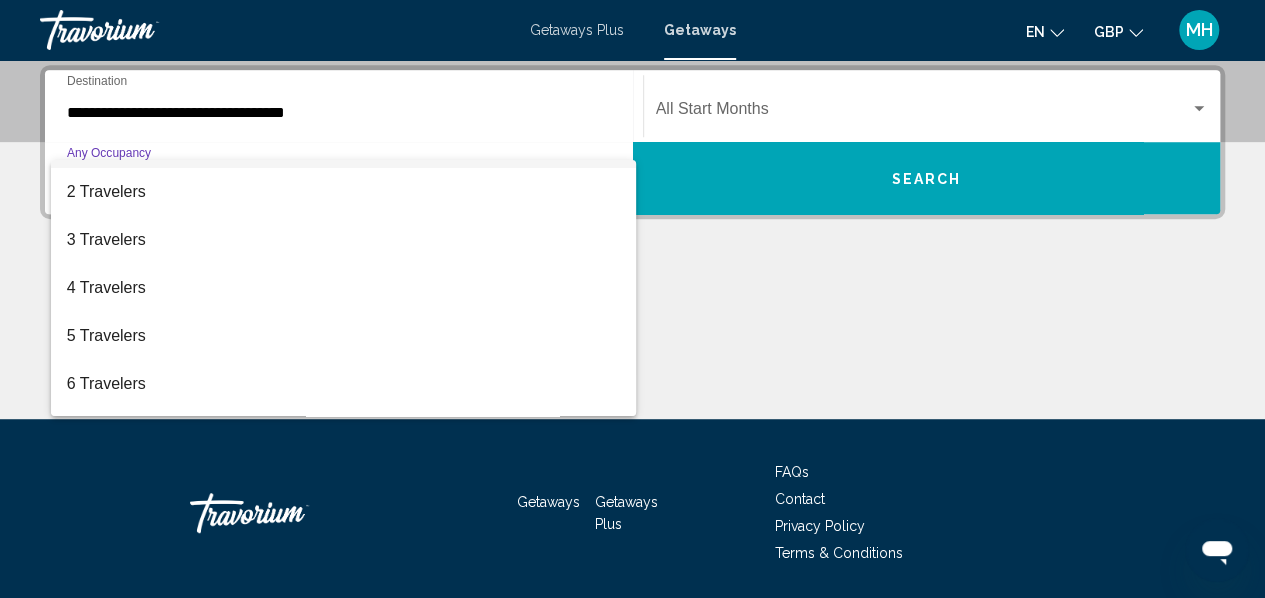 scroll, scrollTop: 80, scrollLeft: 0, axis: vertical 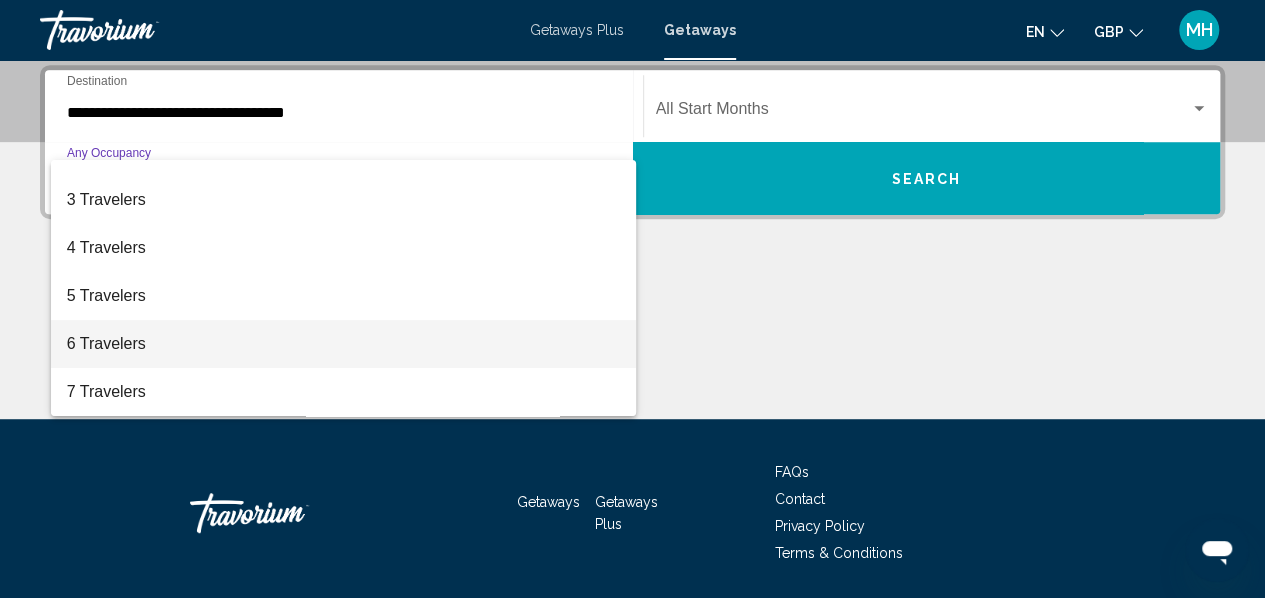 click on "6 Travelers" at bounding box center [344, 344] 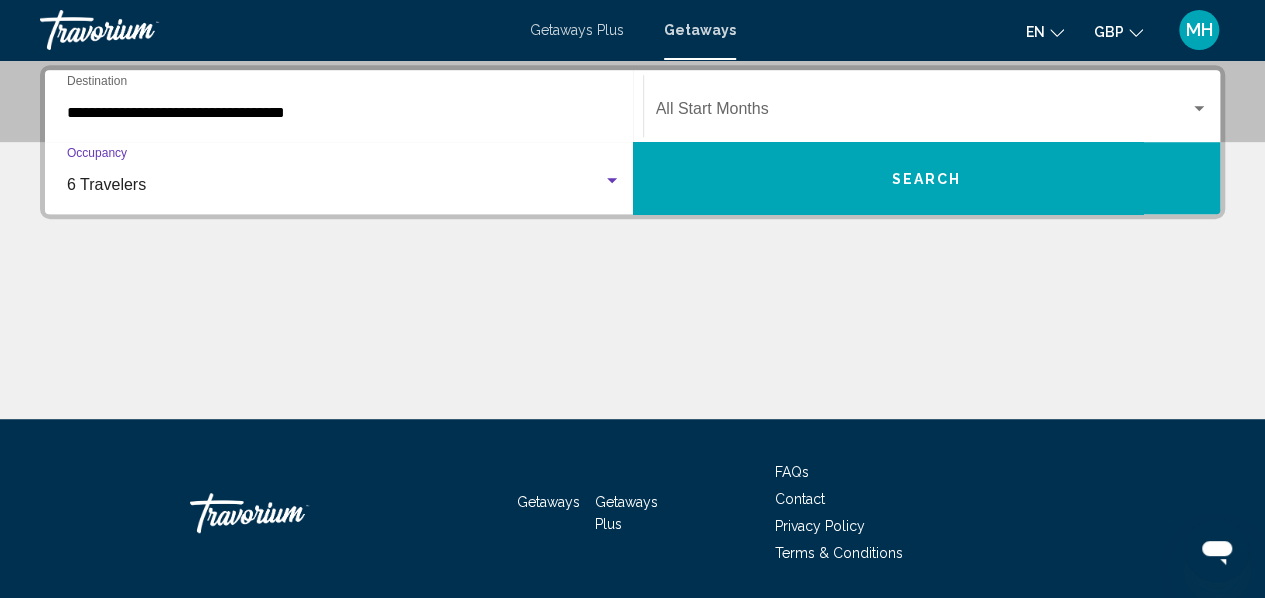 click on "Search" at bounding box center (927, 178) 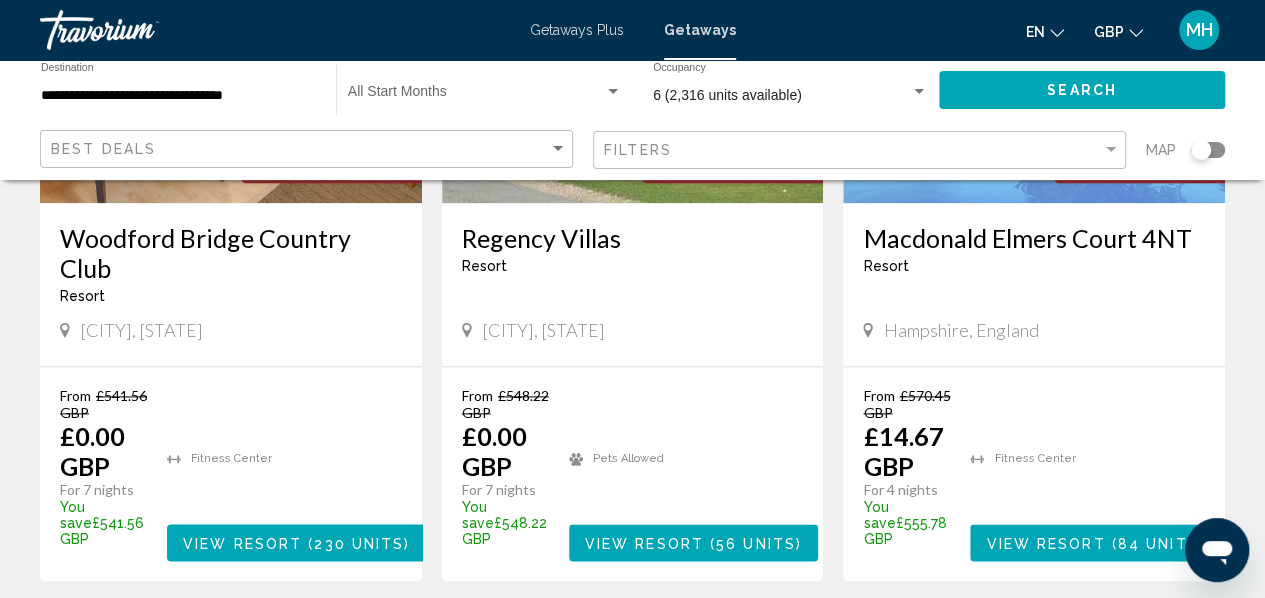 scroll, scrollTop: 1130, scrollLeft: 0, axis: vertical 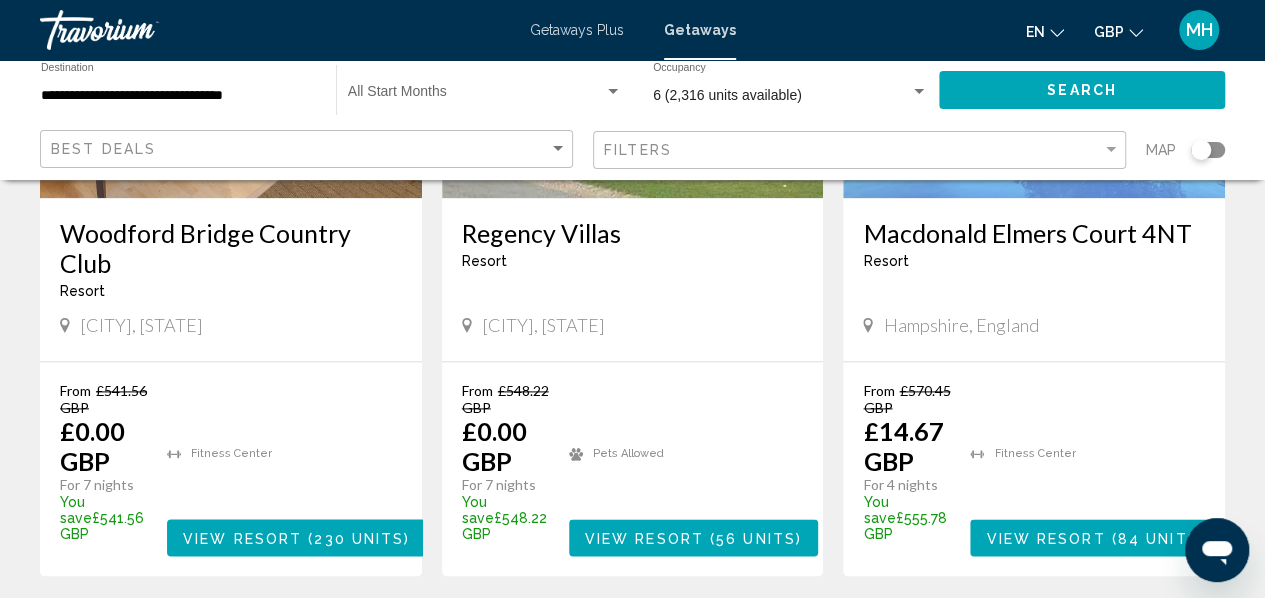 click on "230 units" at bounding box center [359, 538] 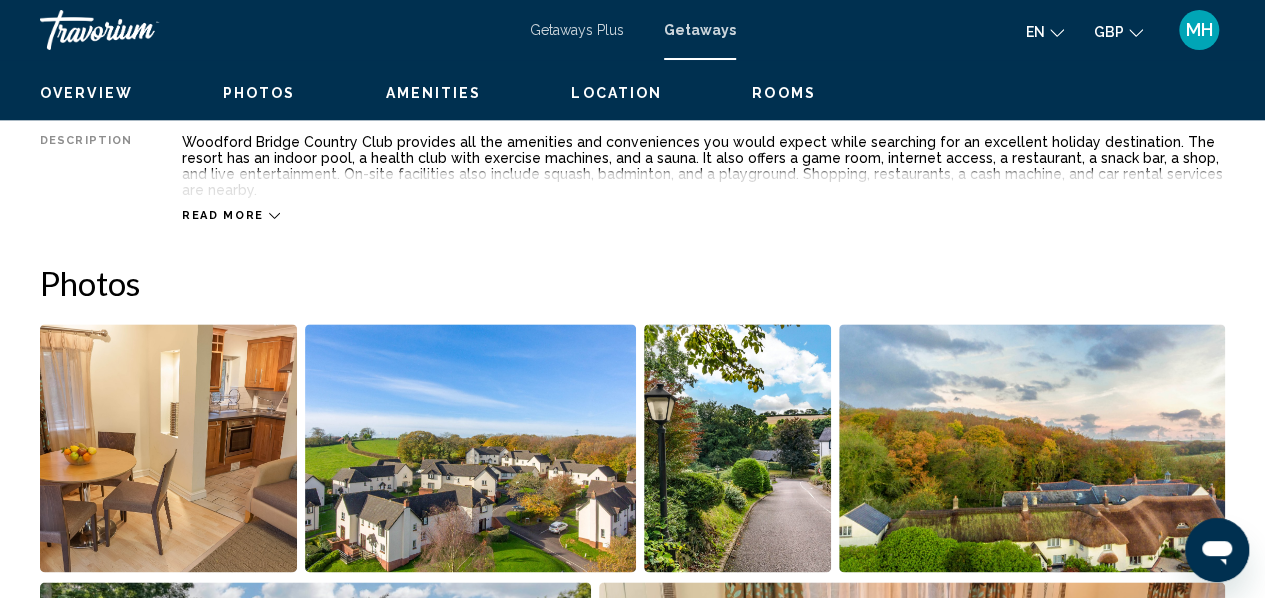 scroll, scrollTop: 236, scrollLeft: 0, axis: vertical 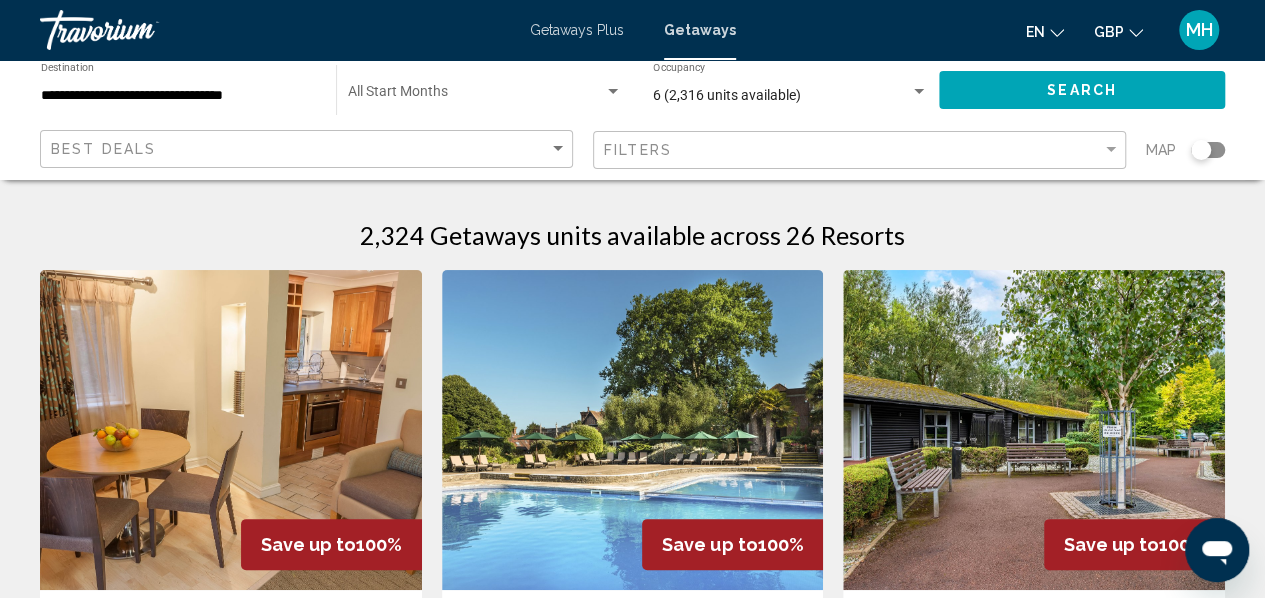click on "**********" at bounding box center (178, 96) 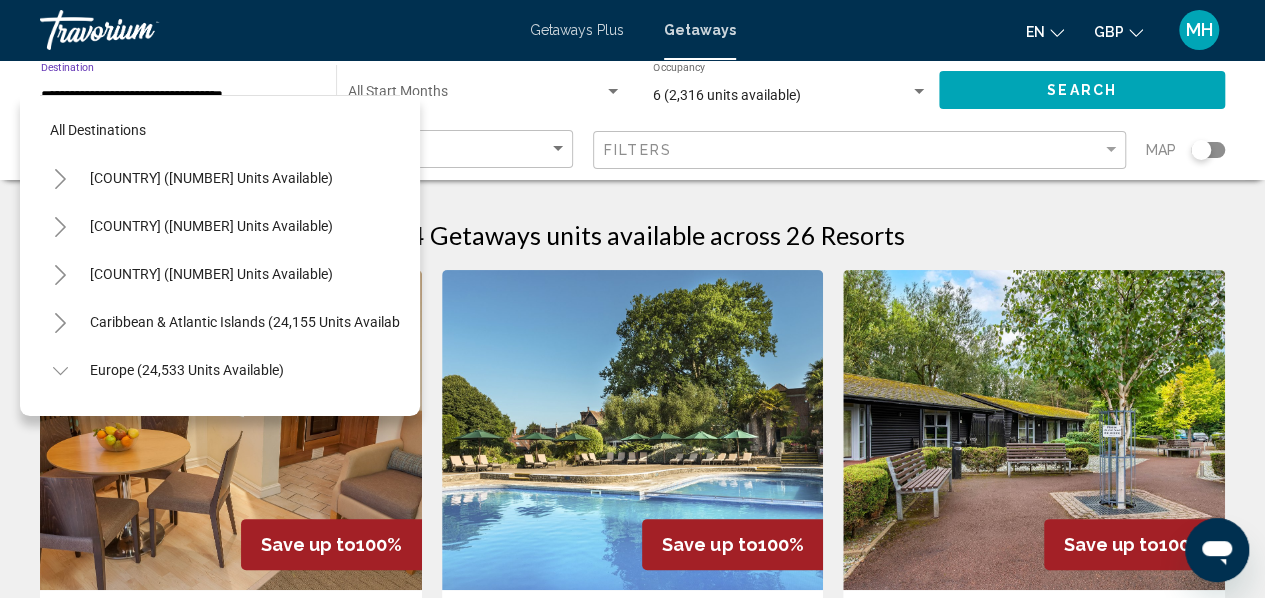 scroll, scrollTop: 1182, scrollLeft: 0, axis: vertical 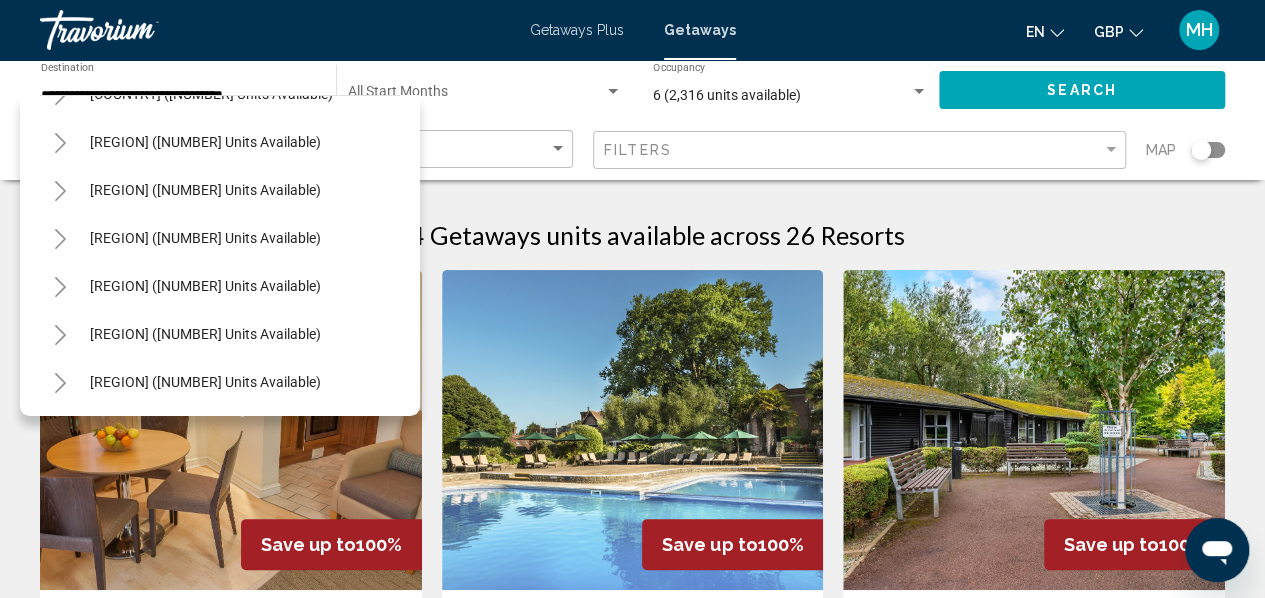 click 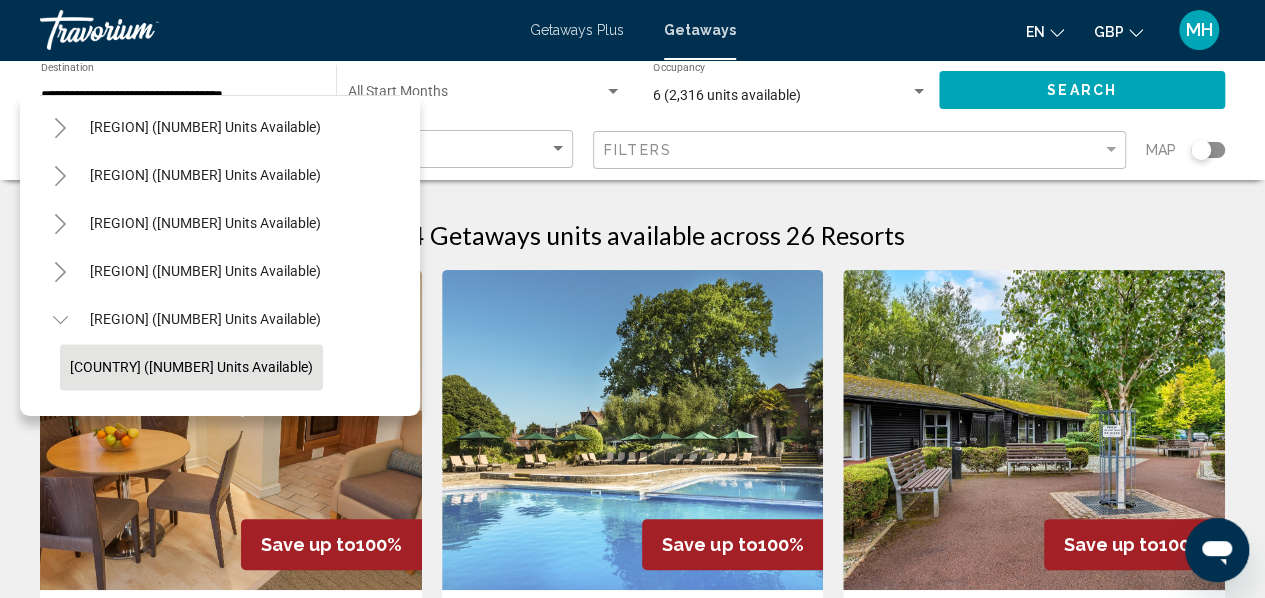 click on "[COUNTRY] ([NUMBER] units available)" 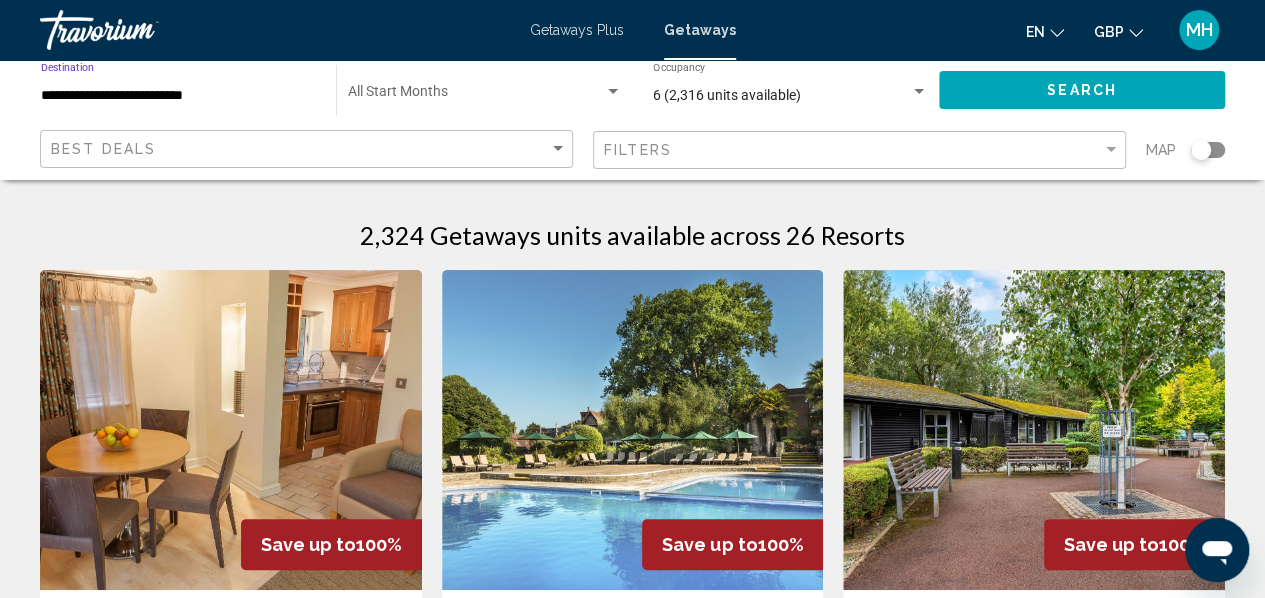 click on "Search" 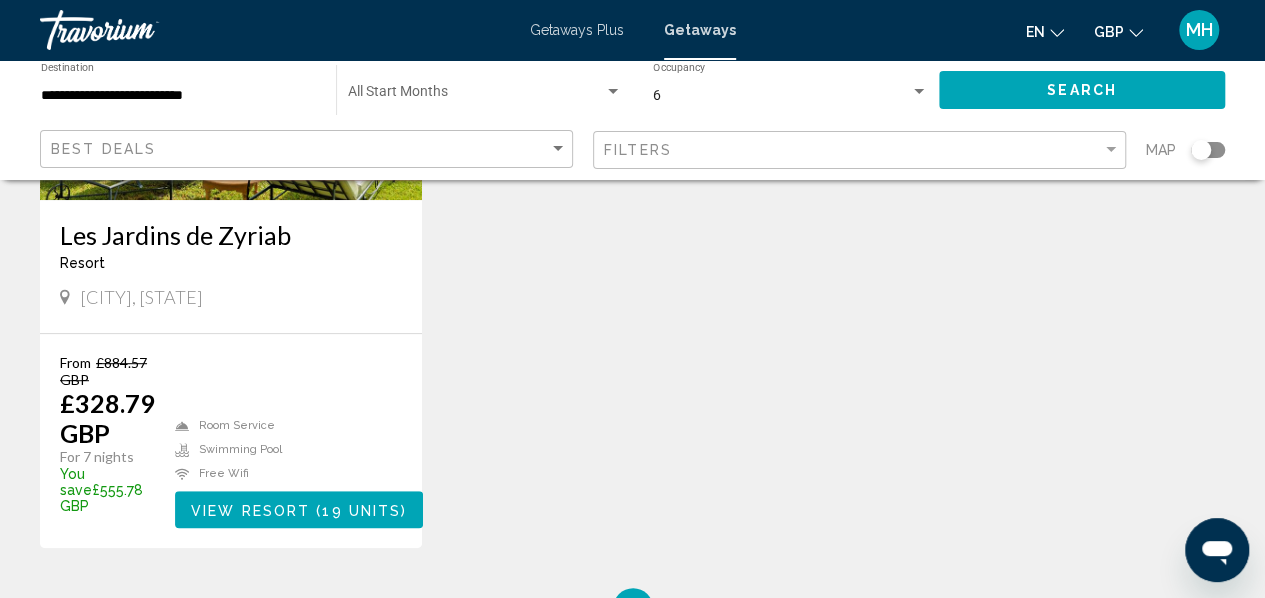 scroll, scrollTop: 392, scrollLeft: 0, axis: vertical 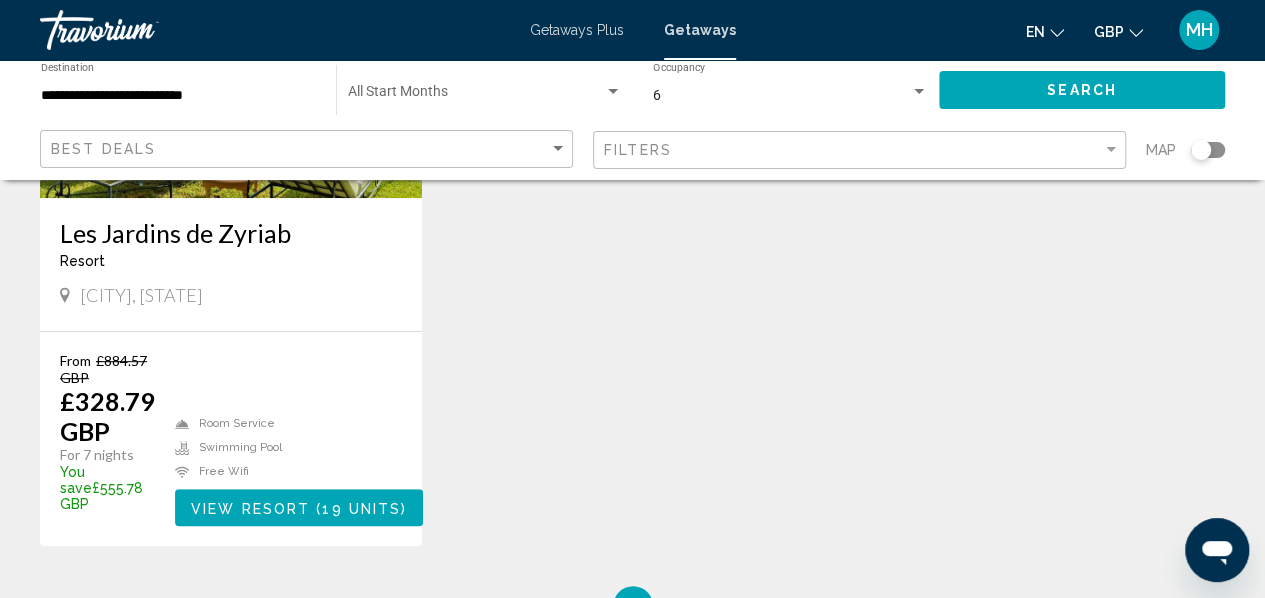 click on "19 units" at bounding box center [361, 508] 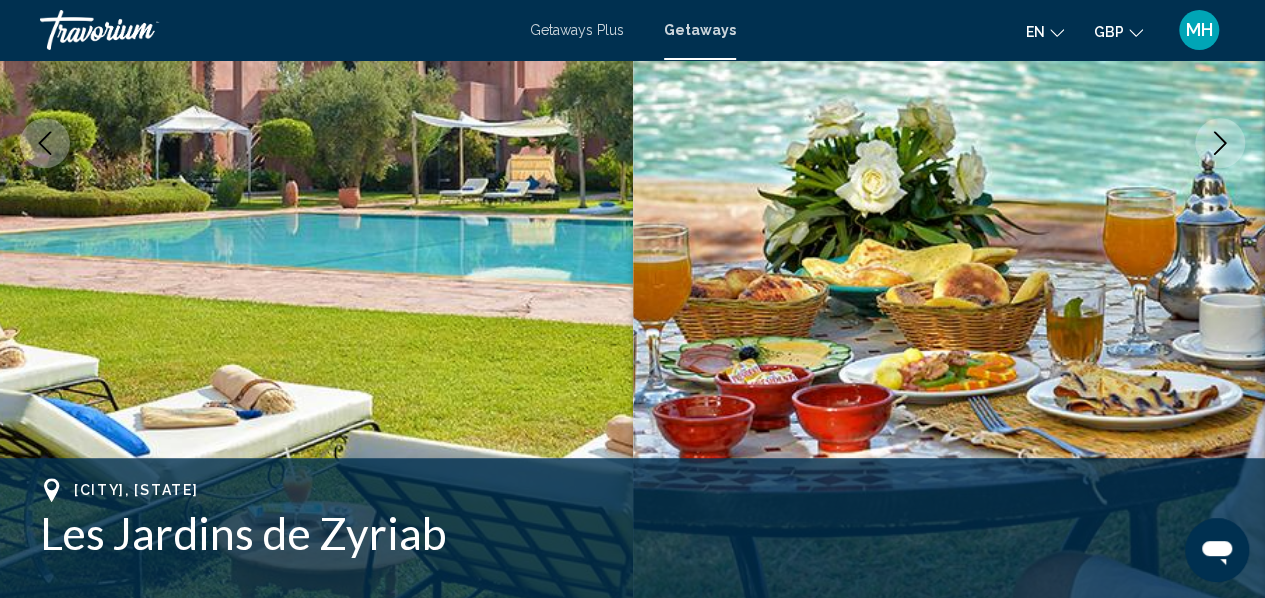 scroll, scrollTop: 236, scrollLeft: 0, axis: vertical 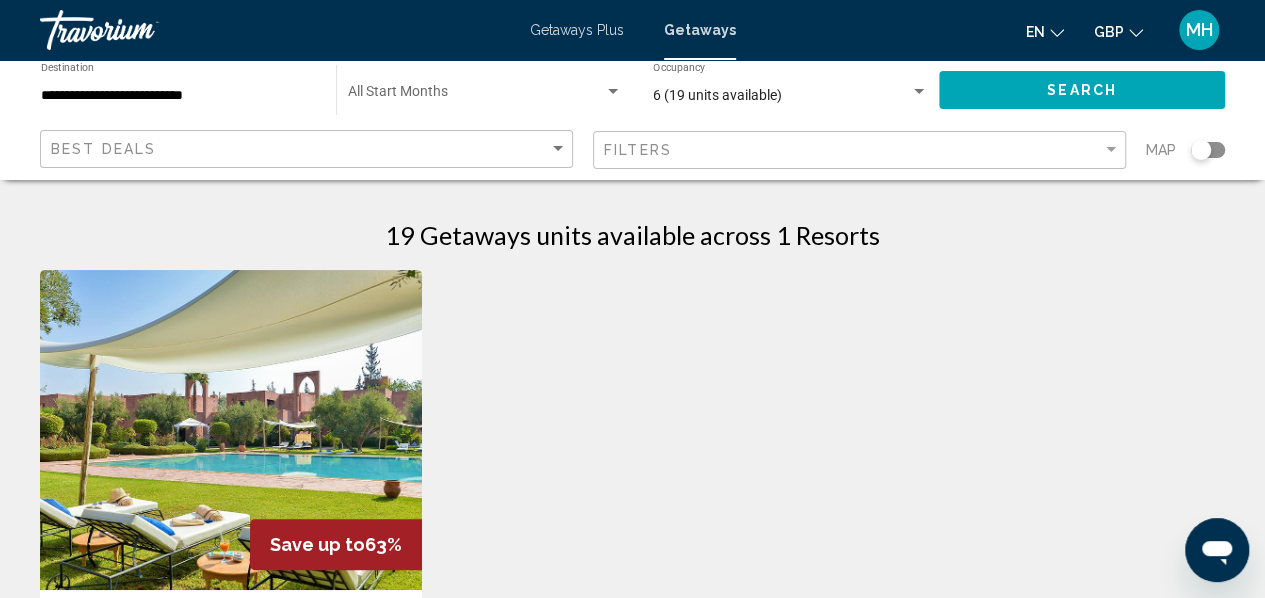 click on "Search" 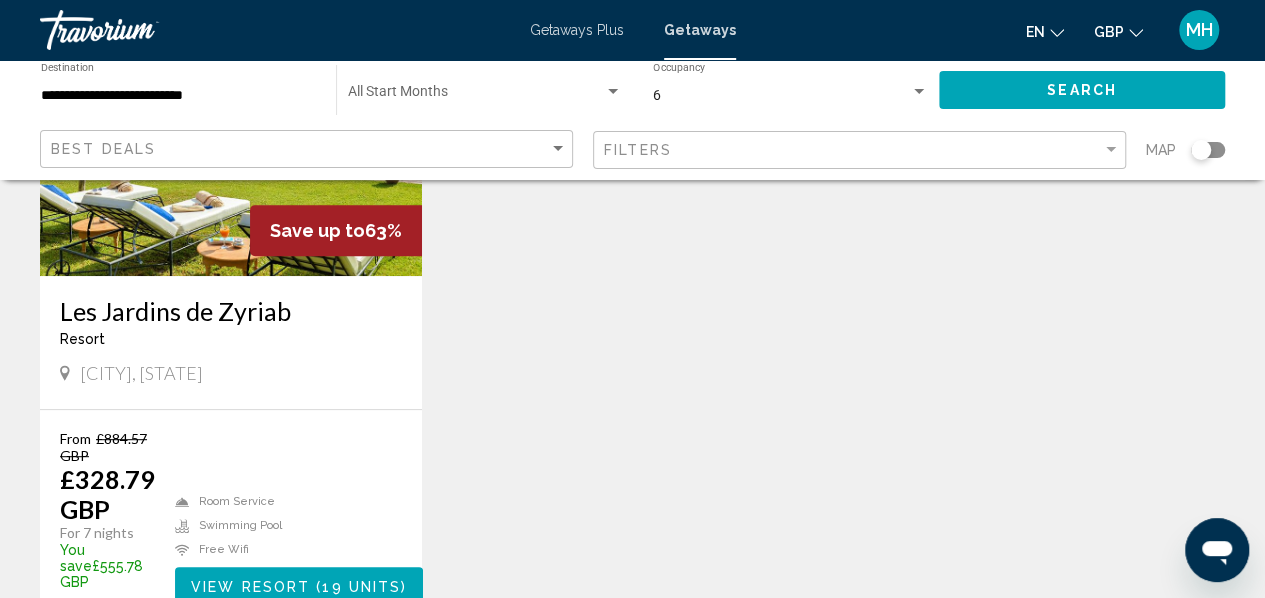 scroll, scrollTop: 0, scrollLeft: 0, axis: both 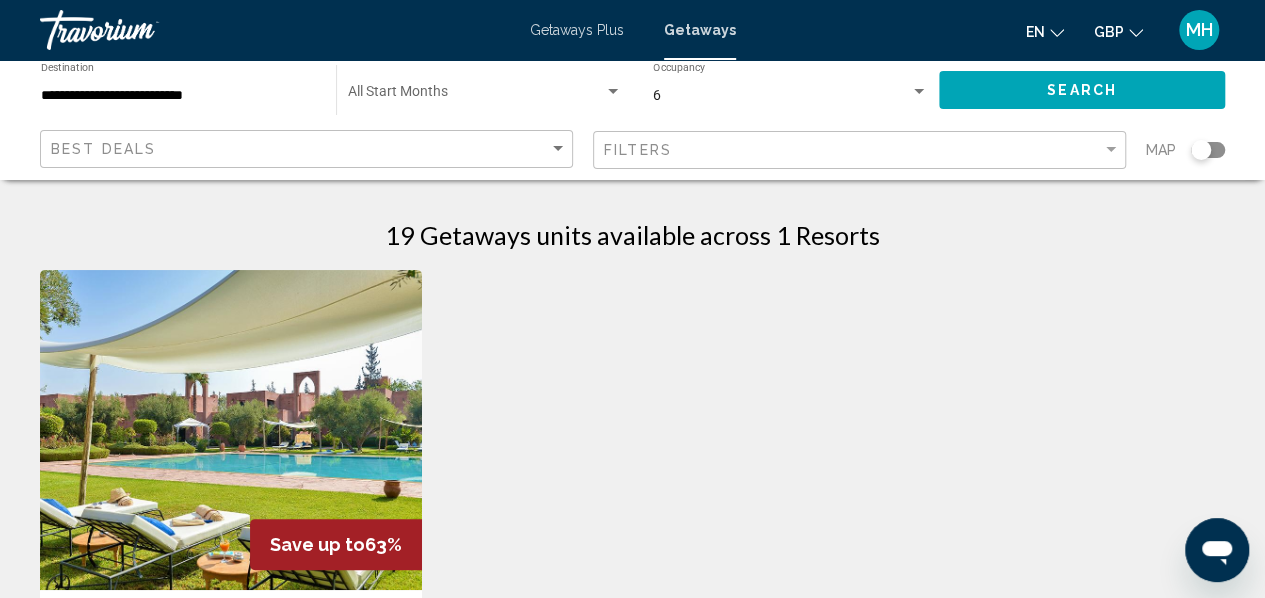 click on "**********" 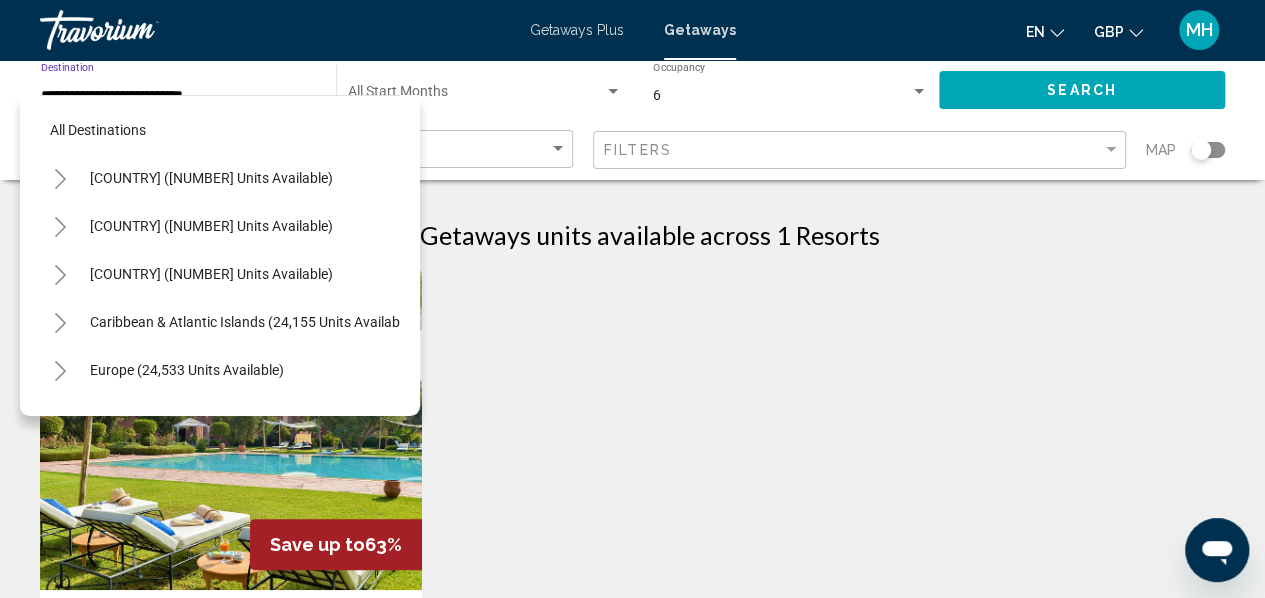 scroll, scrollTop: 462, scrollLeft: 0, axis: vertical 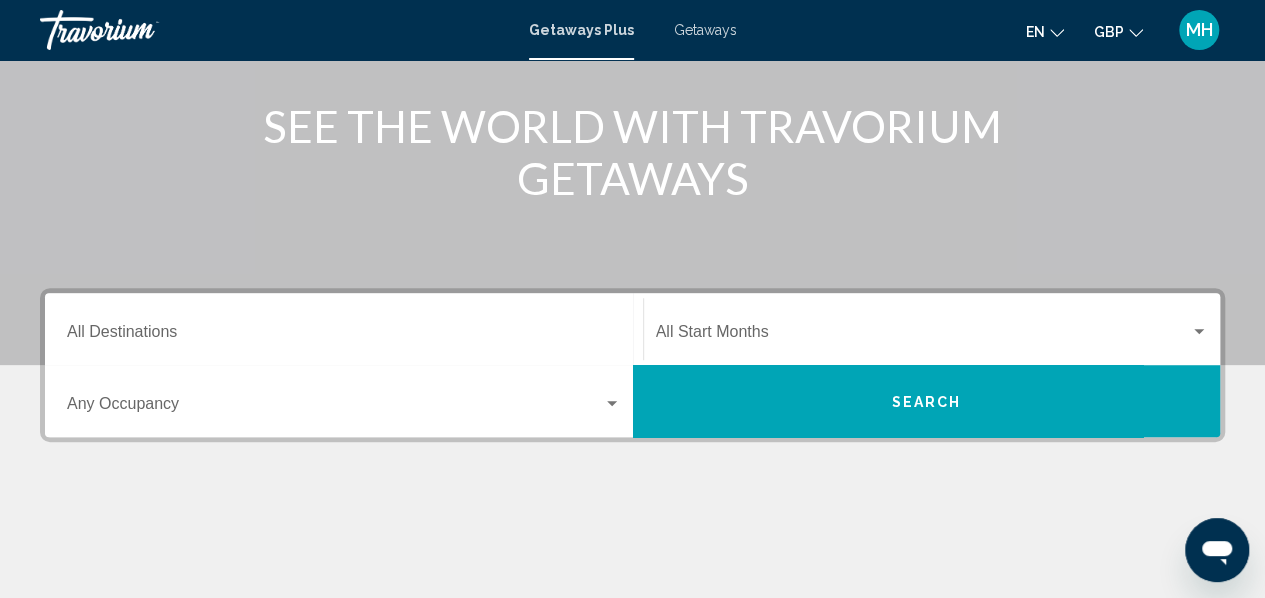 click on "Destination All Destinations" at bounding box center [344, 329] 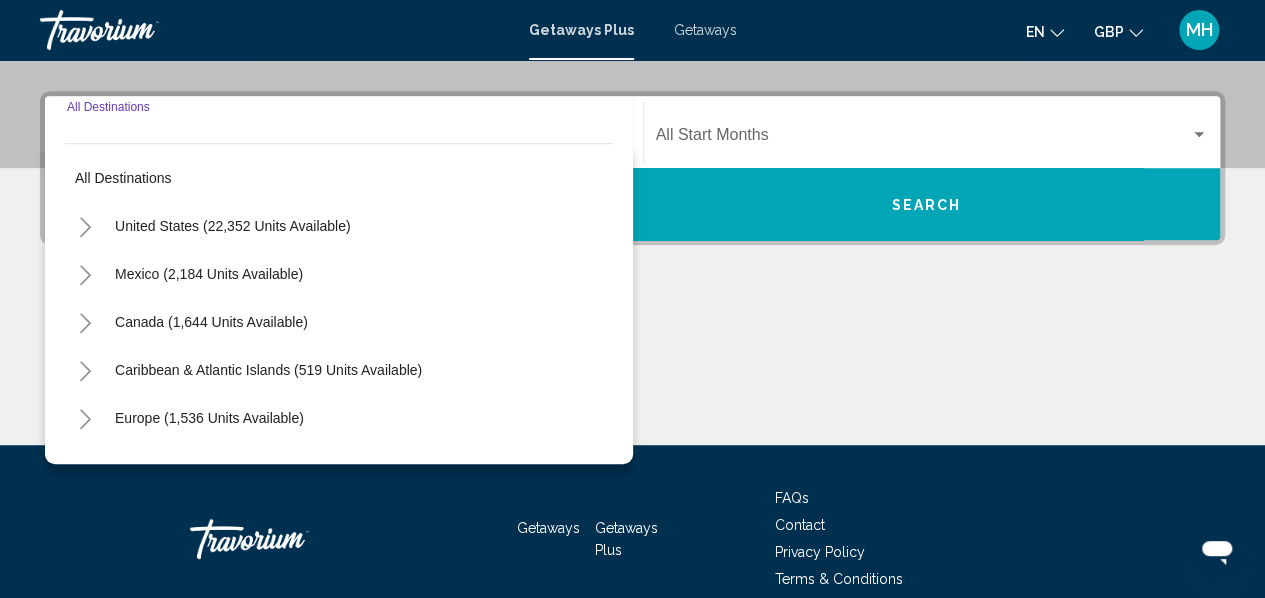 scroll, scrollTop: 458, scrollLeft: 0, axis: vertical 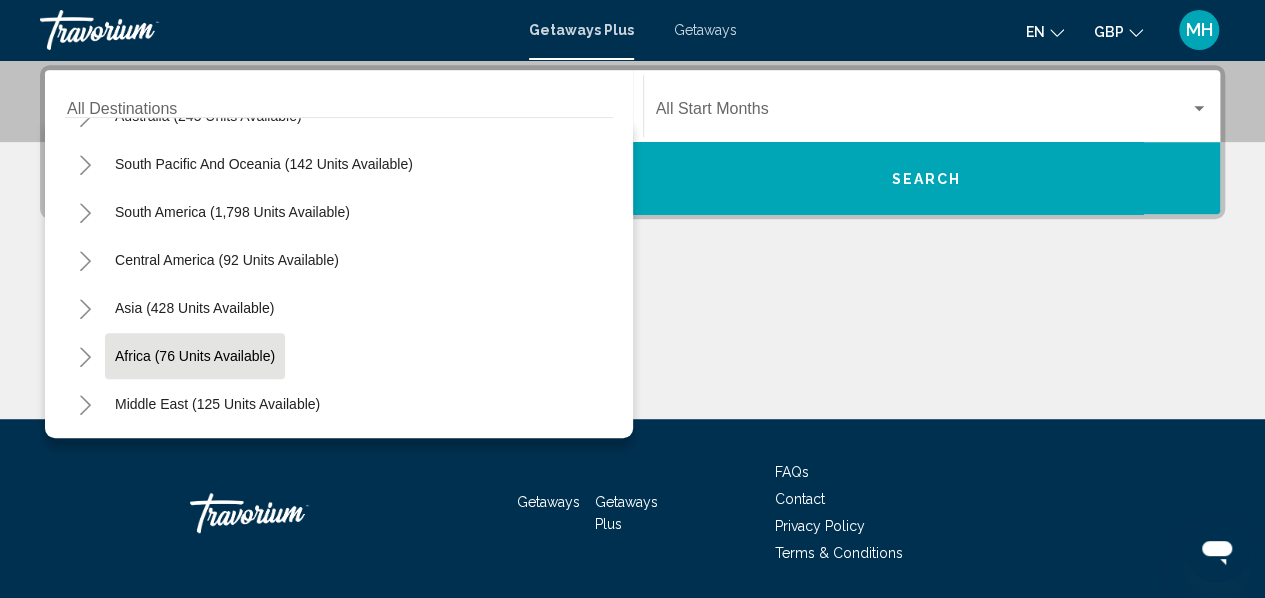 click on "Africa (76 units available)" at bounding box center [217, 404] 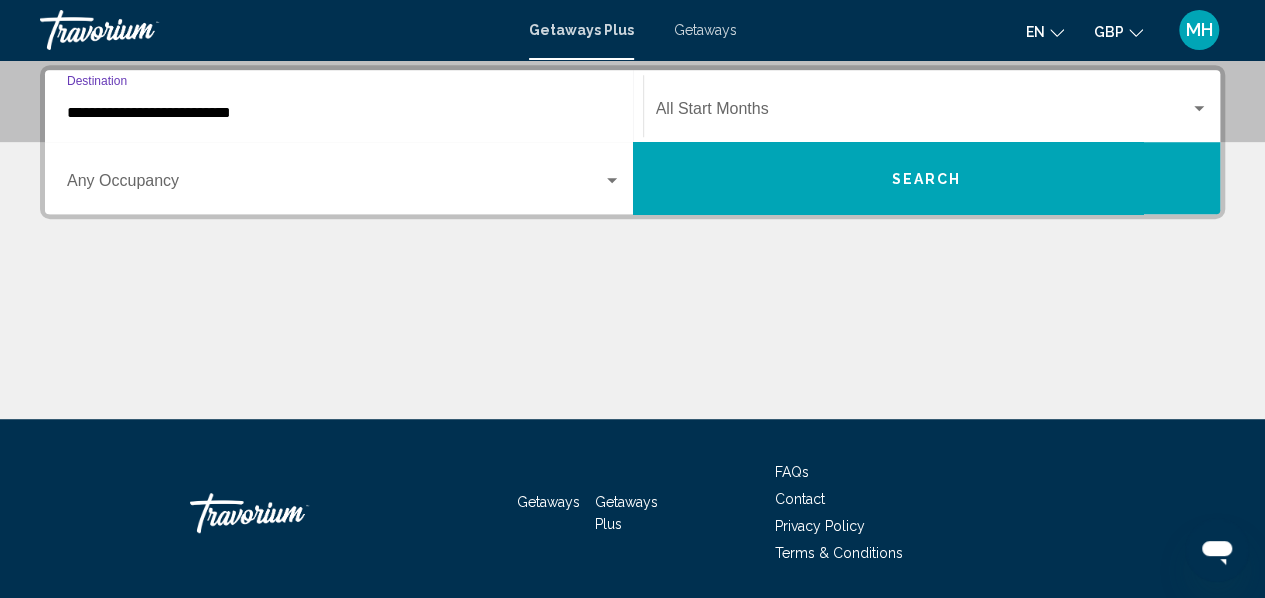 click on "**********" at bounding box center (344, 113) 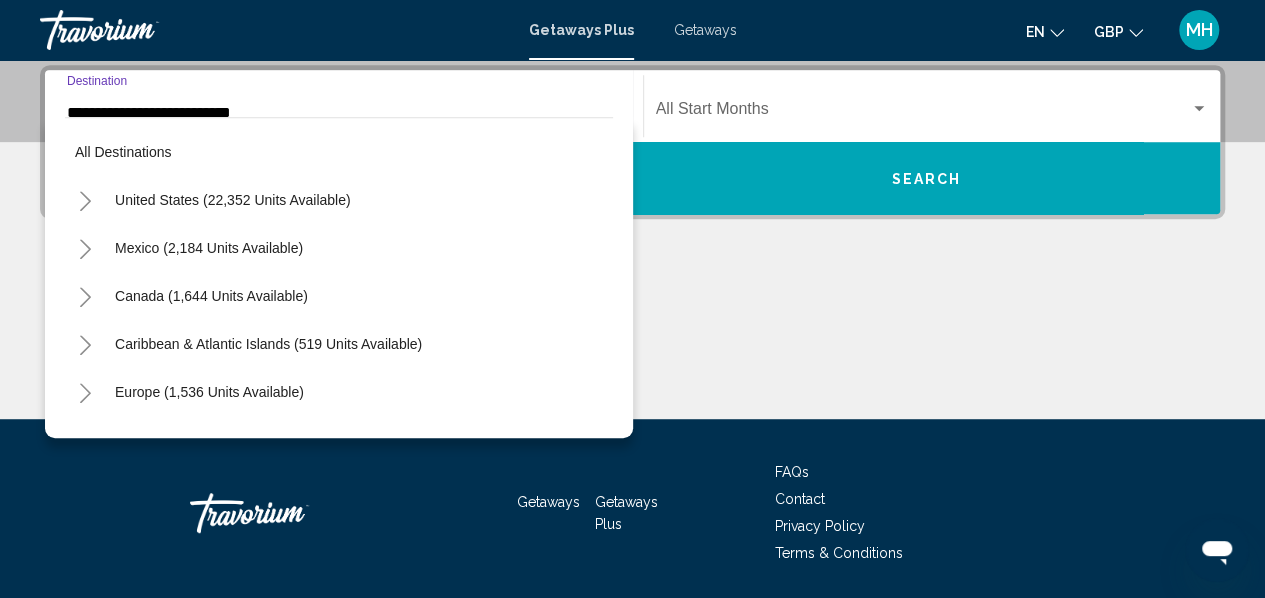 scroll, scrollTop: 431, scrollLeft: 0, axis: vertical 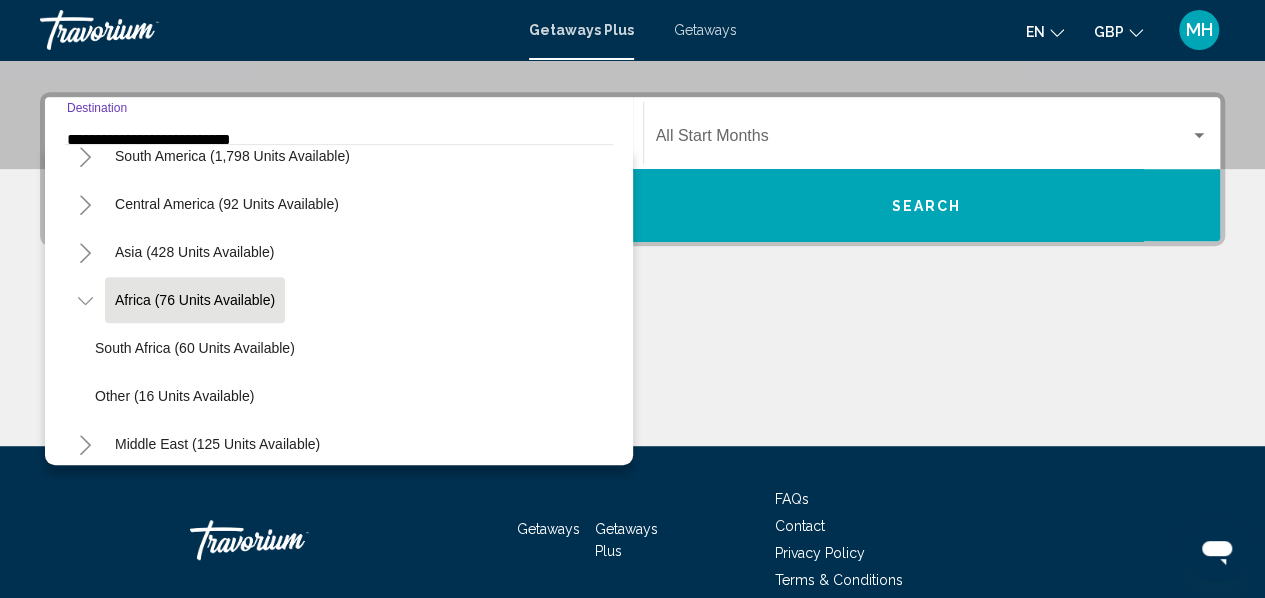 click 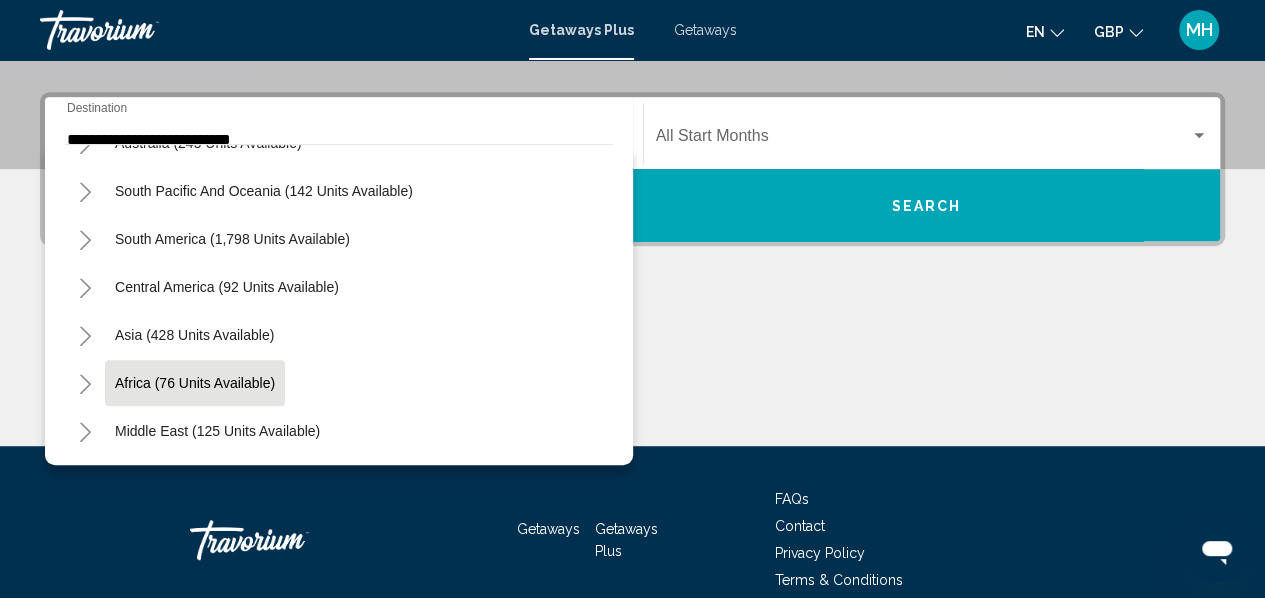 click 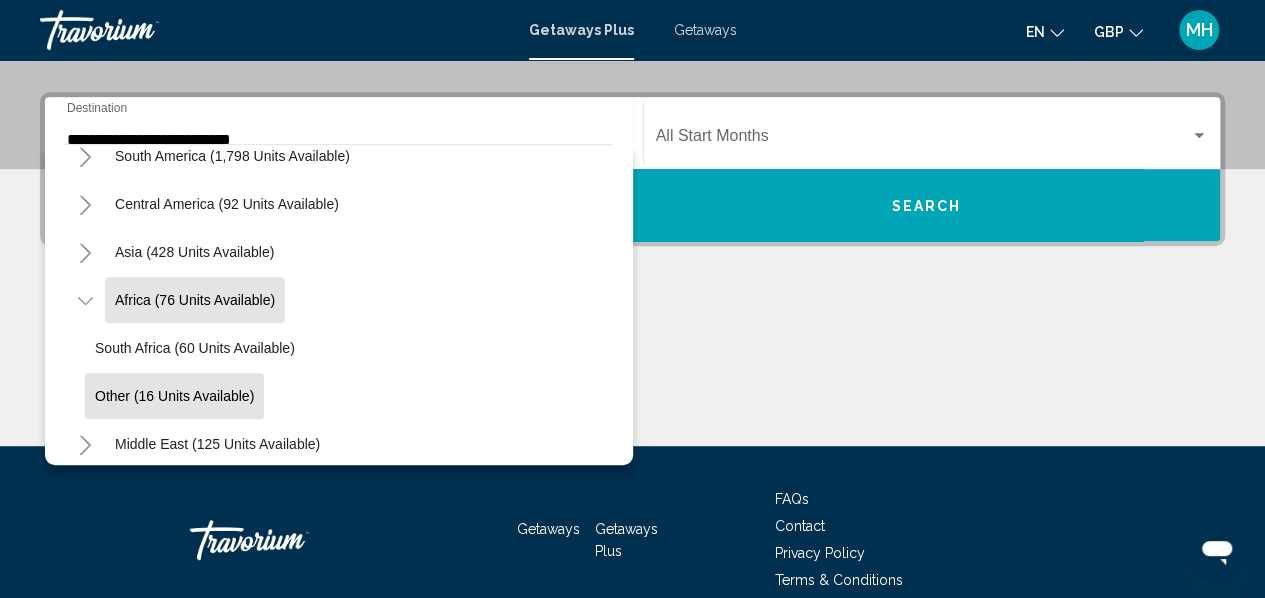 click on "Other (16 units available)" 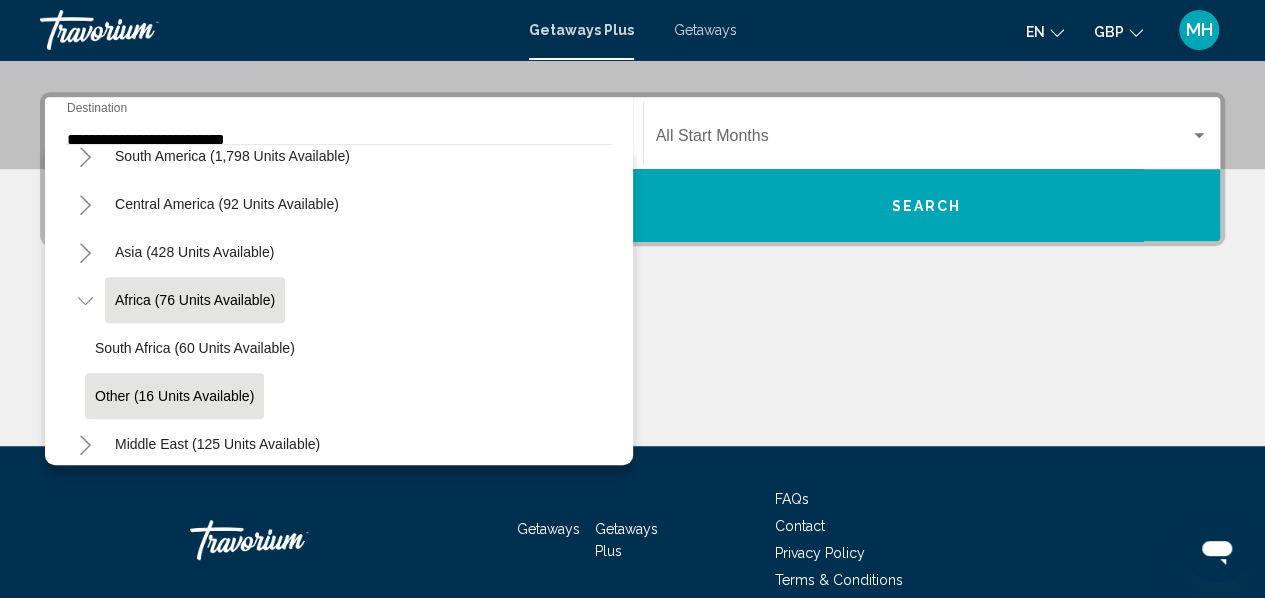 scroll, scrollTop: 458, scrollLeft: 0, axis: vertical 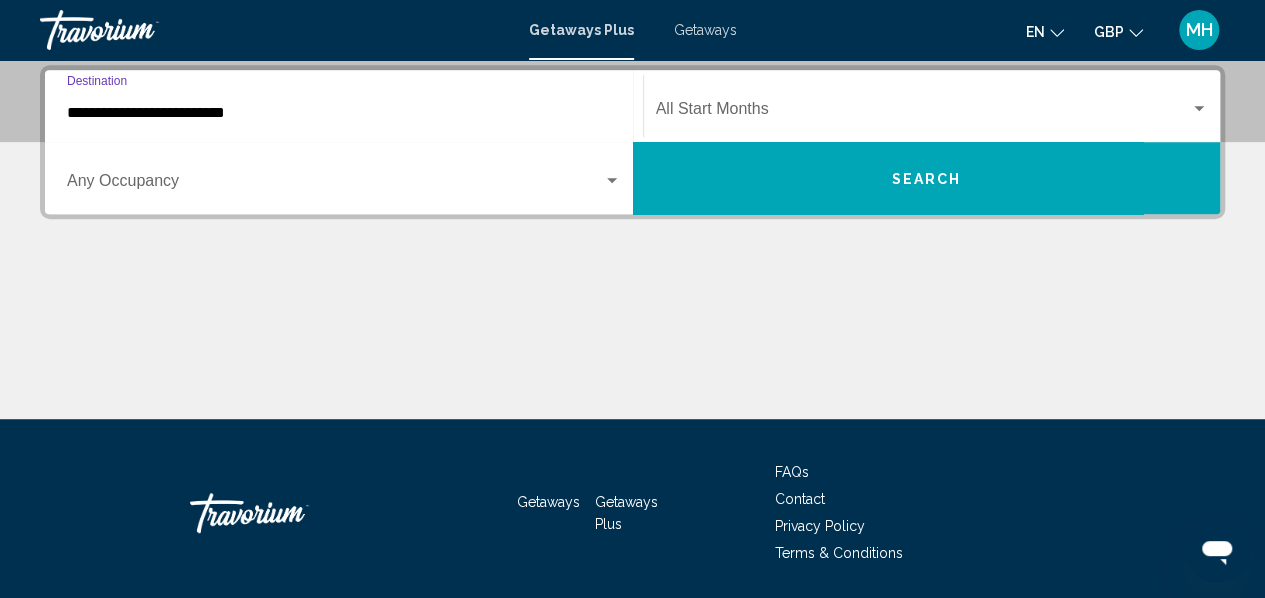click on "**********" at bounding box center (344, 113) 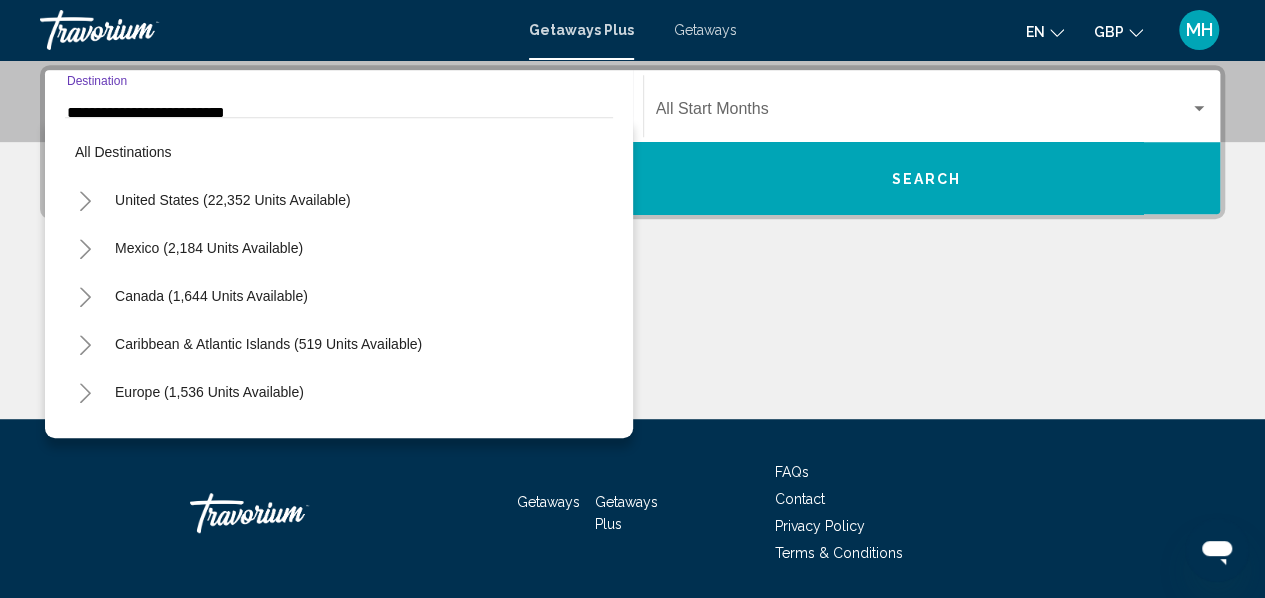 scroll, scrollTop: 514, scrollLeft: 0, axis: vertical 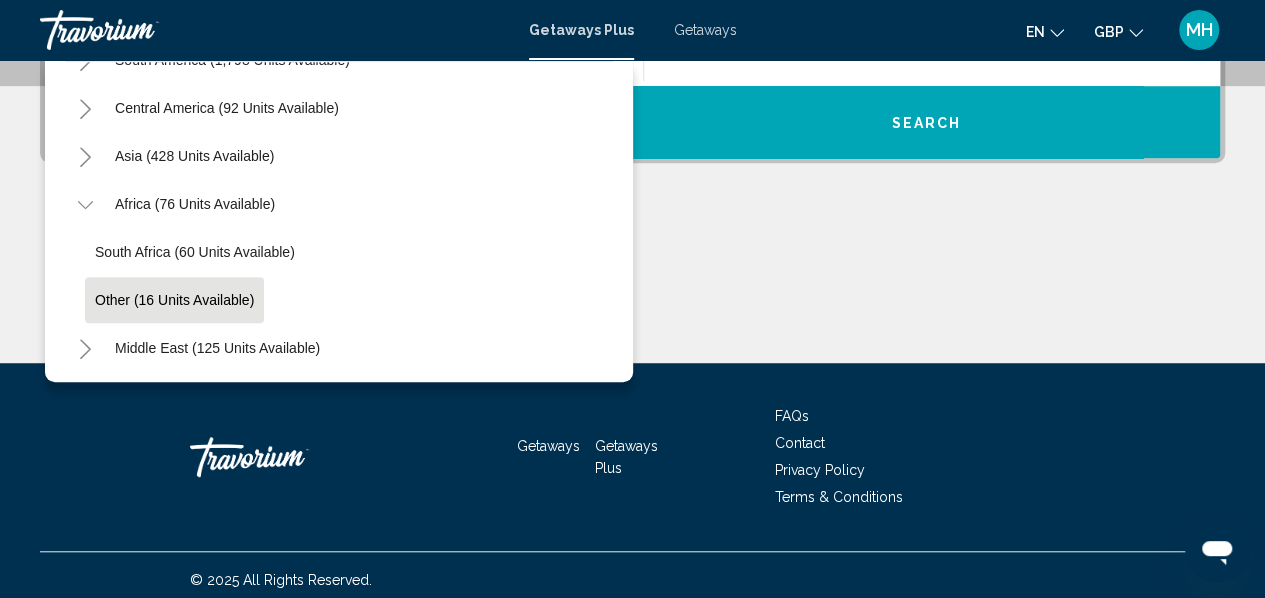 click 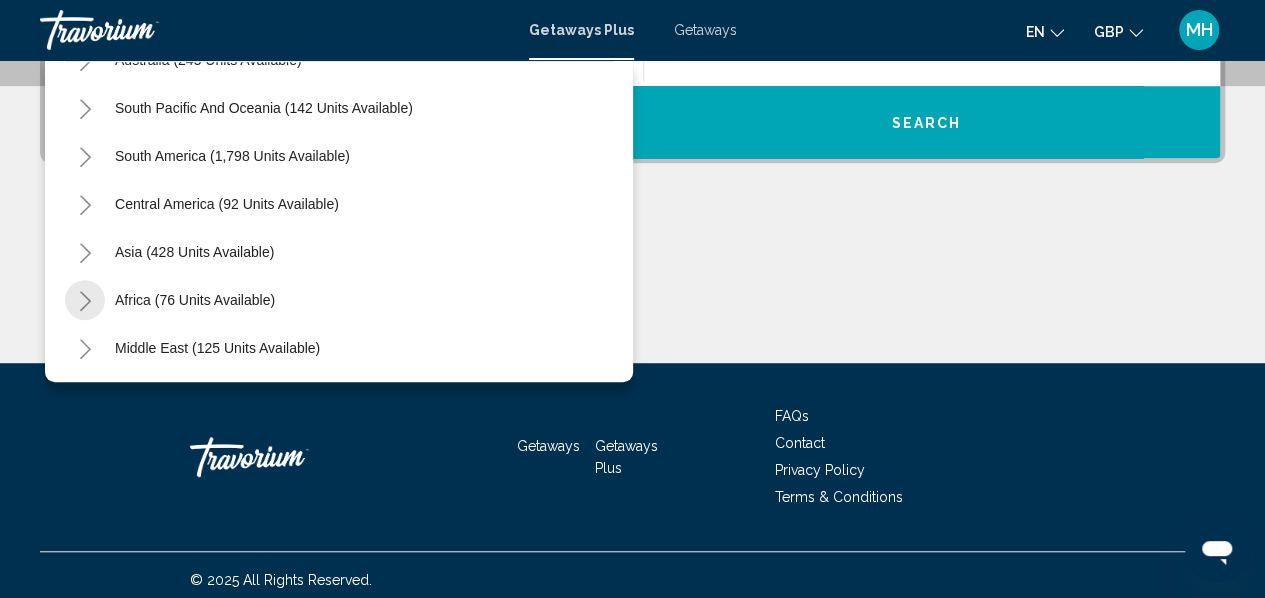 scroll, scrollTop: 324, scrollLeft: 0, axis: vertical 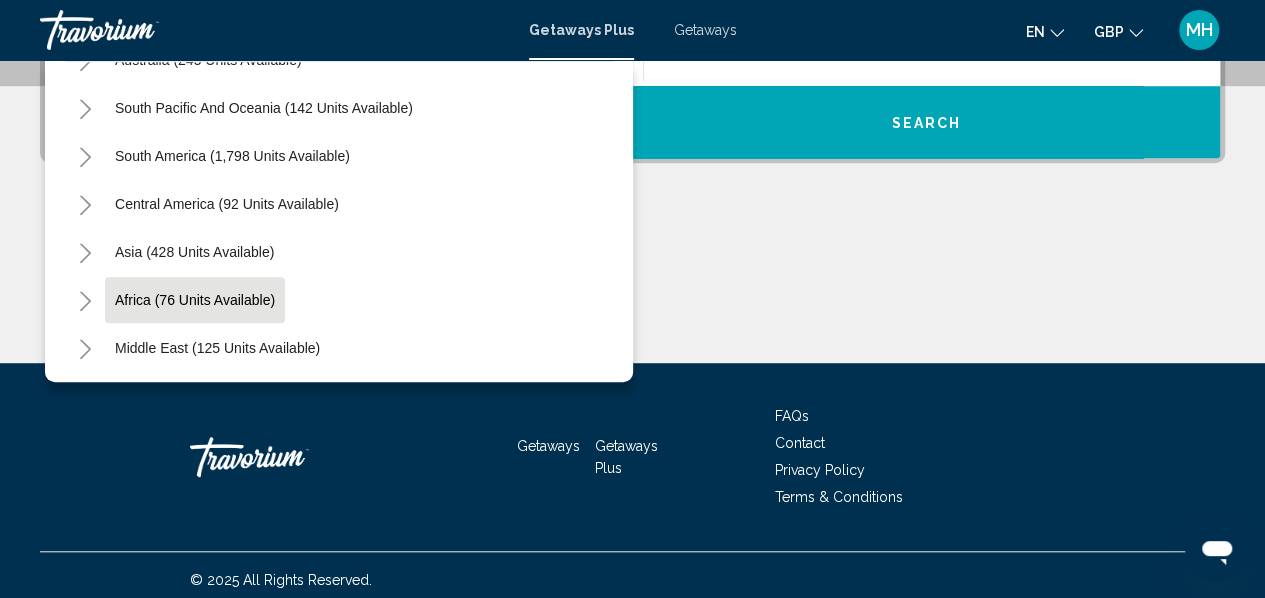 click on "Africa (76 units available)" at bounding box center [217, 348] 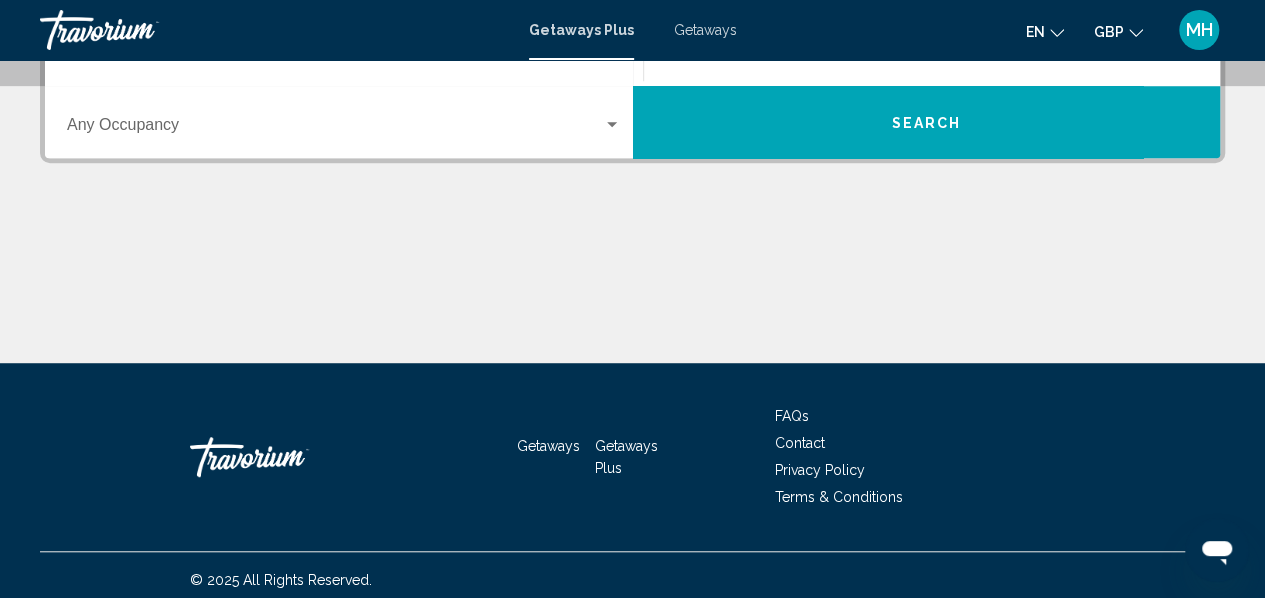 scroll, scrollTop: 458, scrollLeft: 0, axis: vertical 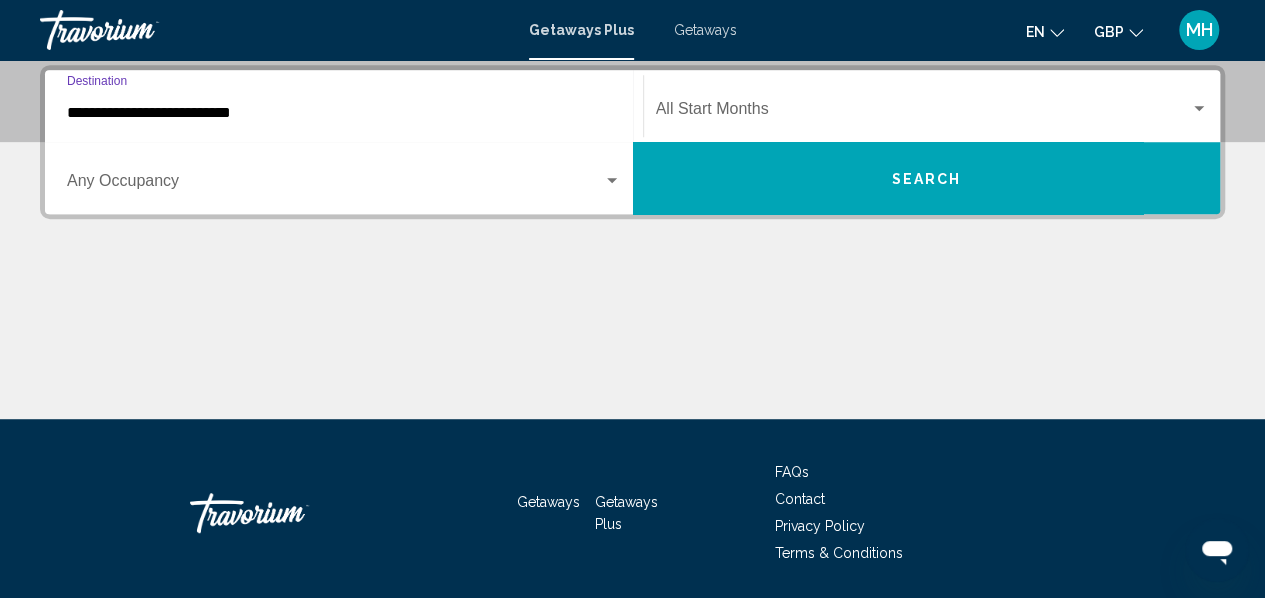 click at bounding box center (612, 181) 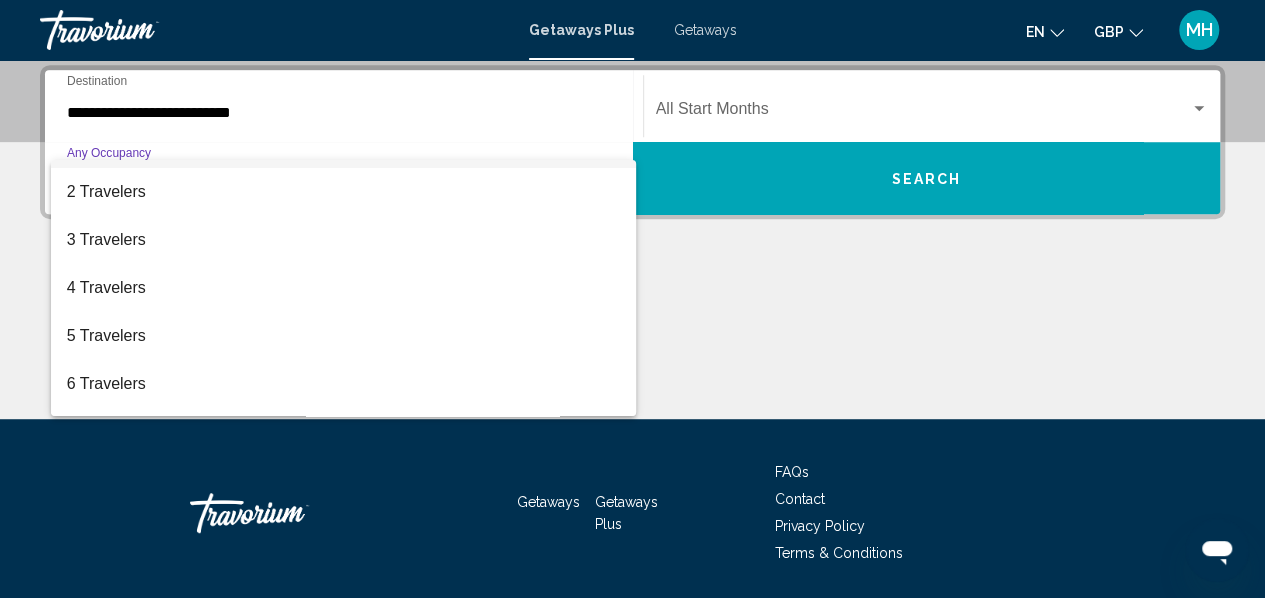 scroll, scrollTop: 80, scrollLeft: 0, axis: vertical 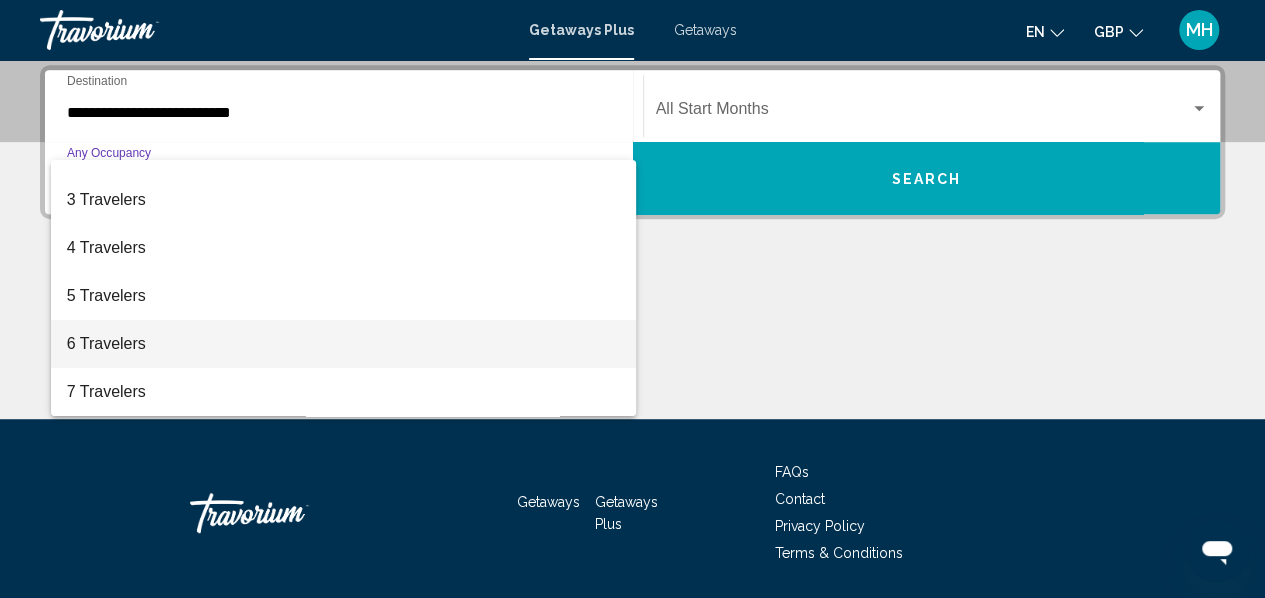 click on "6 Travelers" at bounding box center [344, 344] 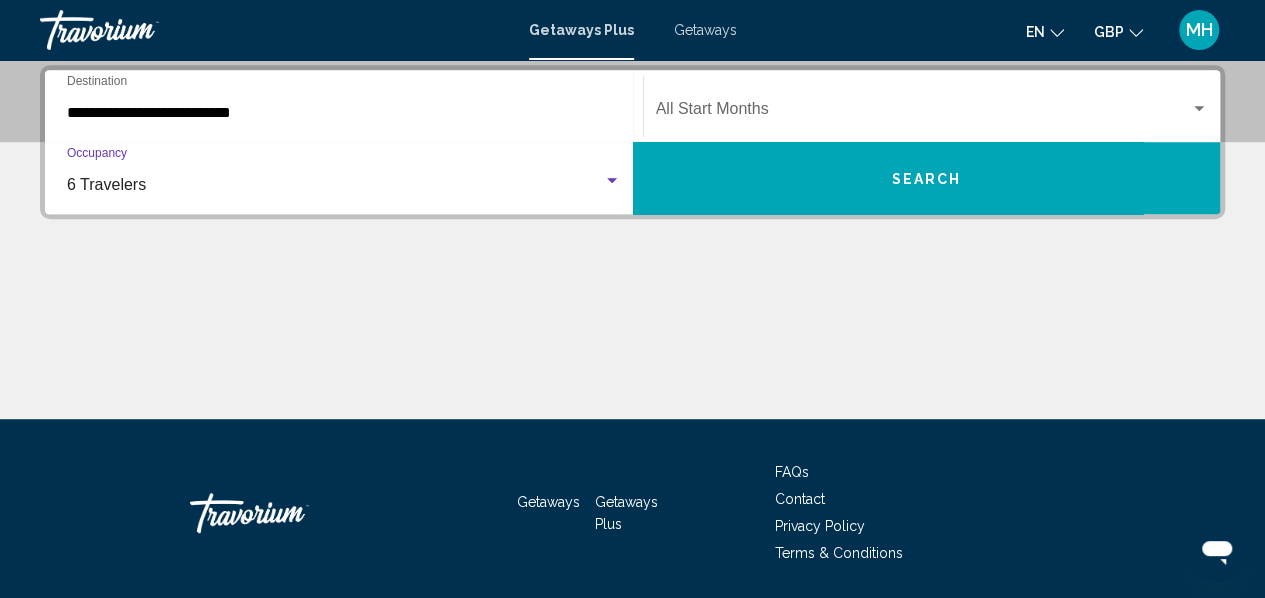 click on "Search" at bounding box center [927, 178] 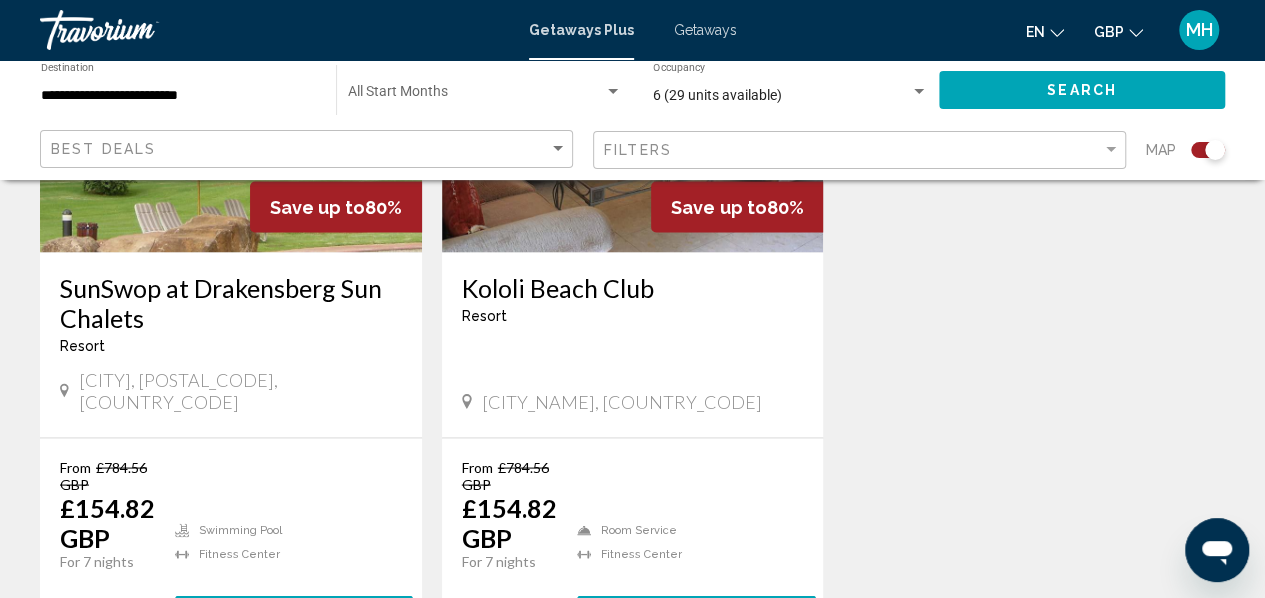 scroll, scrollTop: 1742, scrollLeft: 0, axis: vertical 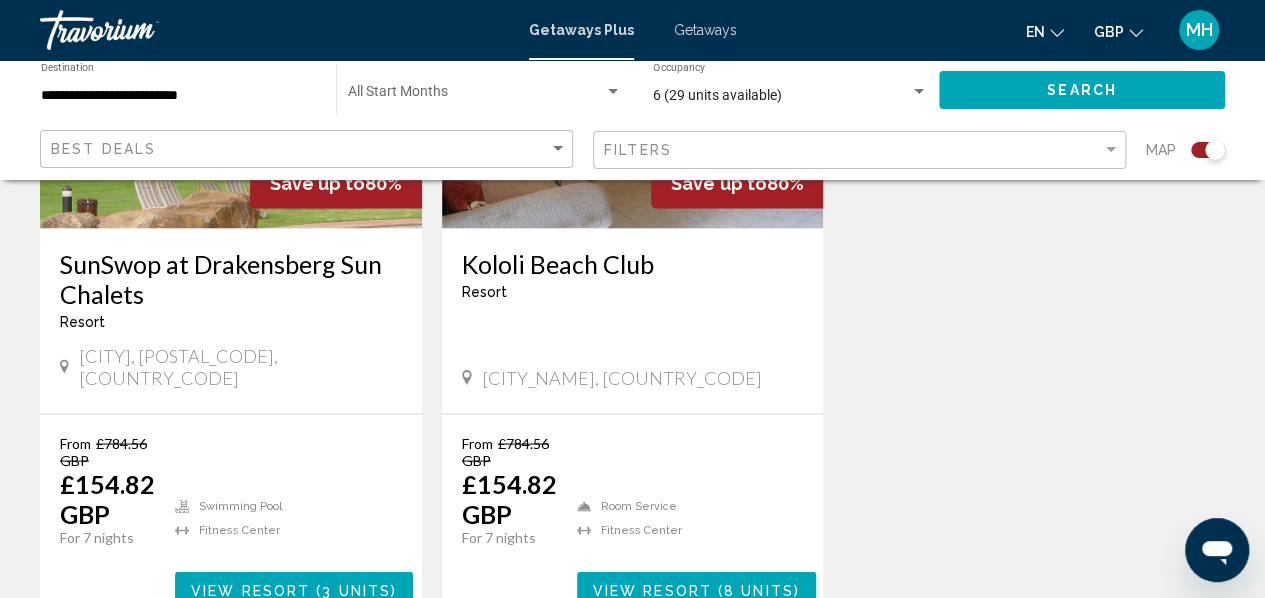 click on "3 units" at bounding box center (356, 590) 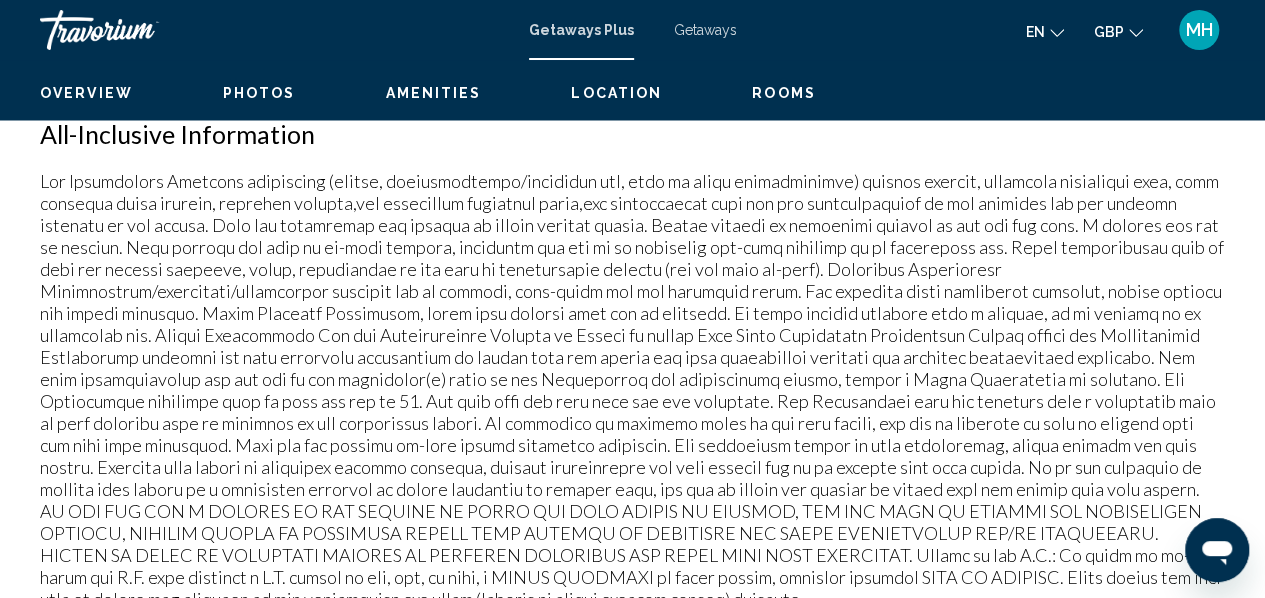 scroll, scrollTop: 236, scrollLeft: 0, axis: vertical 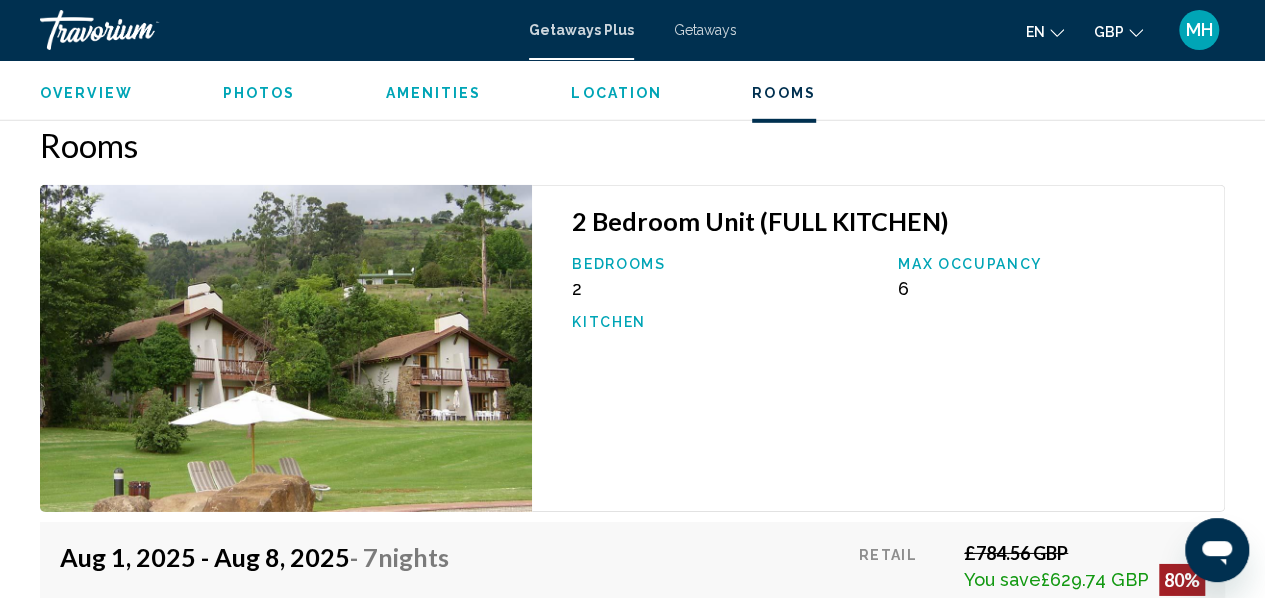 click at bounding box center [286, 348] 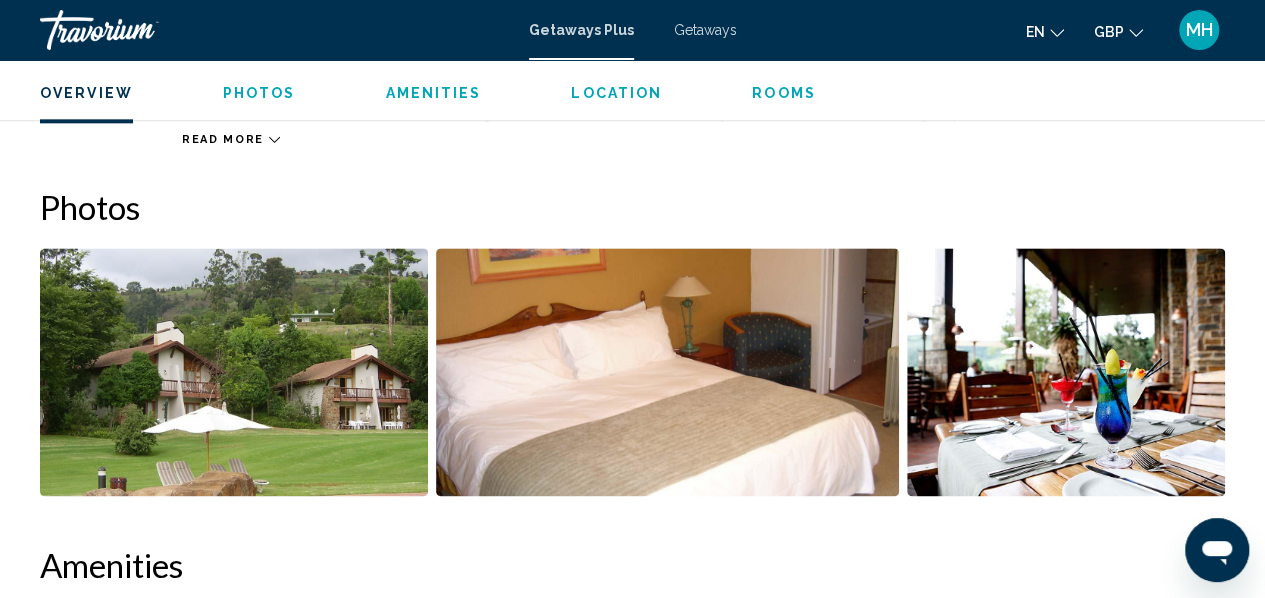 scroll, scrollTop: 1207, scrollLeft: 0, axis: vertical 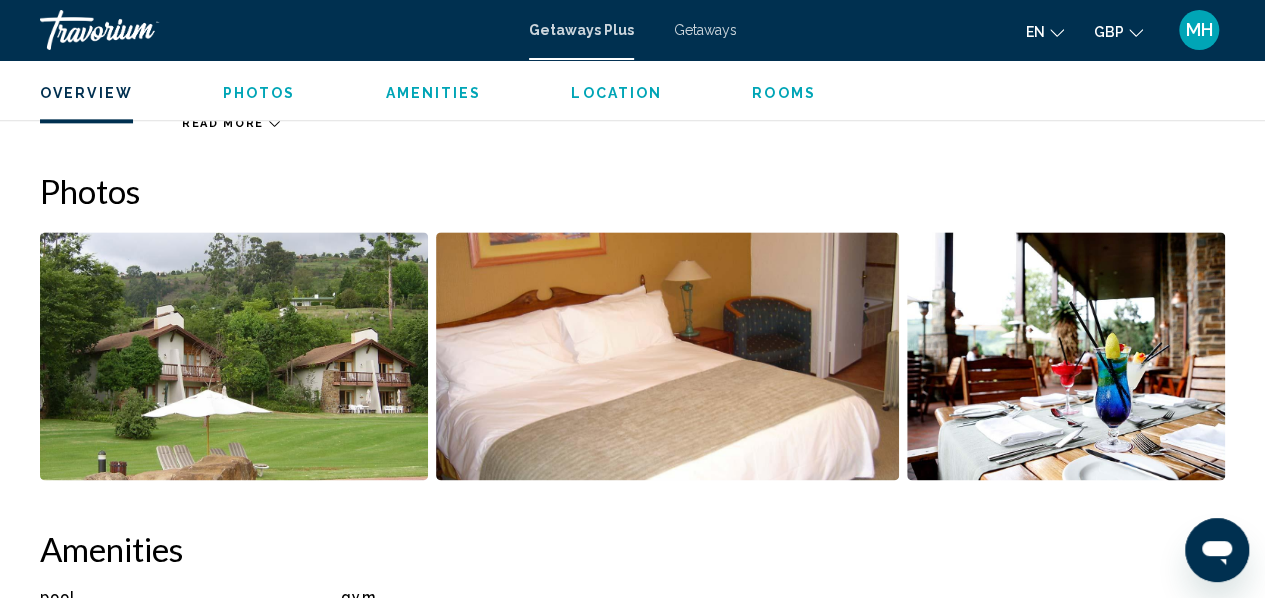 click at bounding box center (1066, 356) 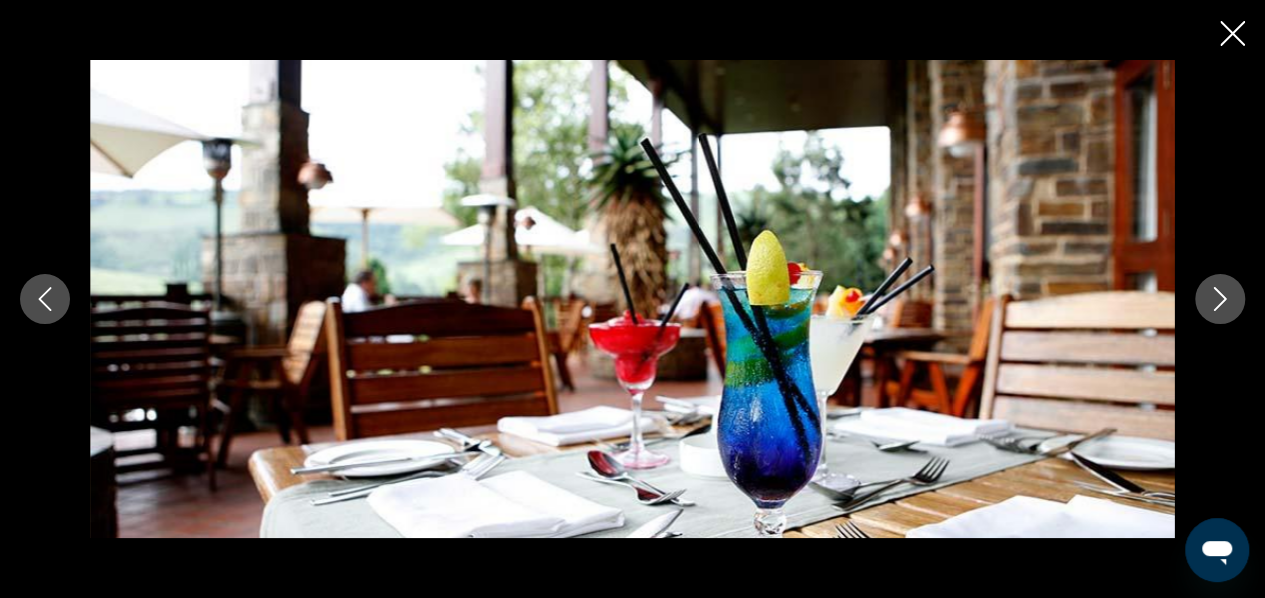 click at bounding box center [632, 299] 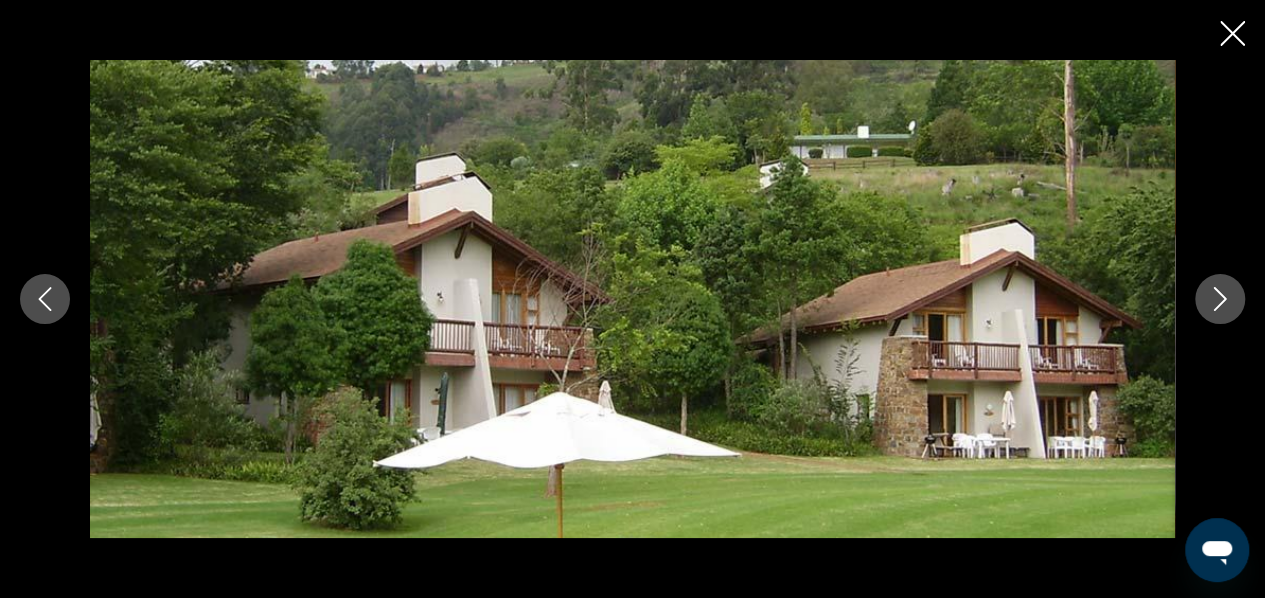 click 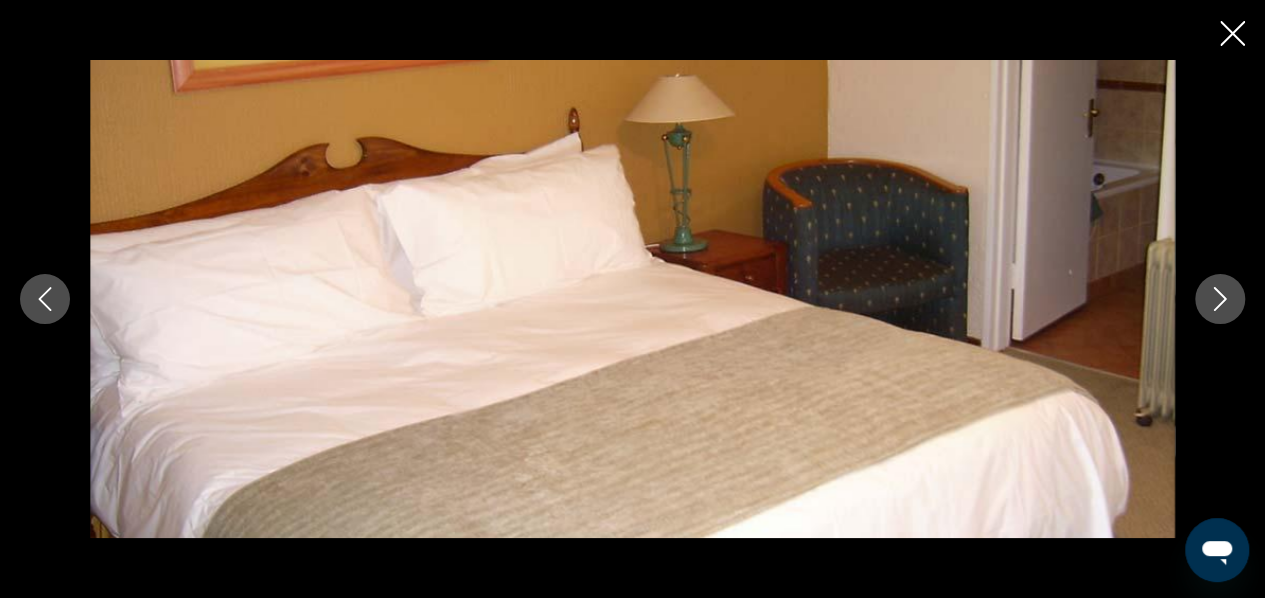 click 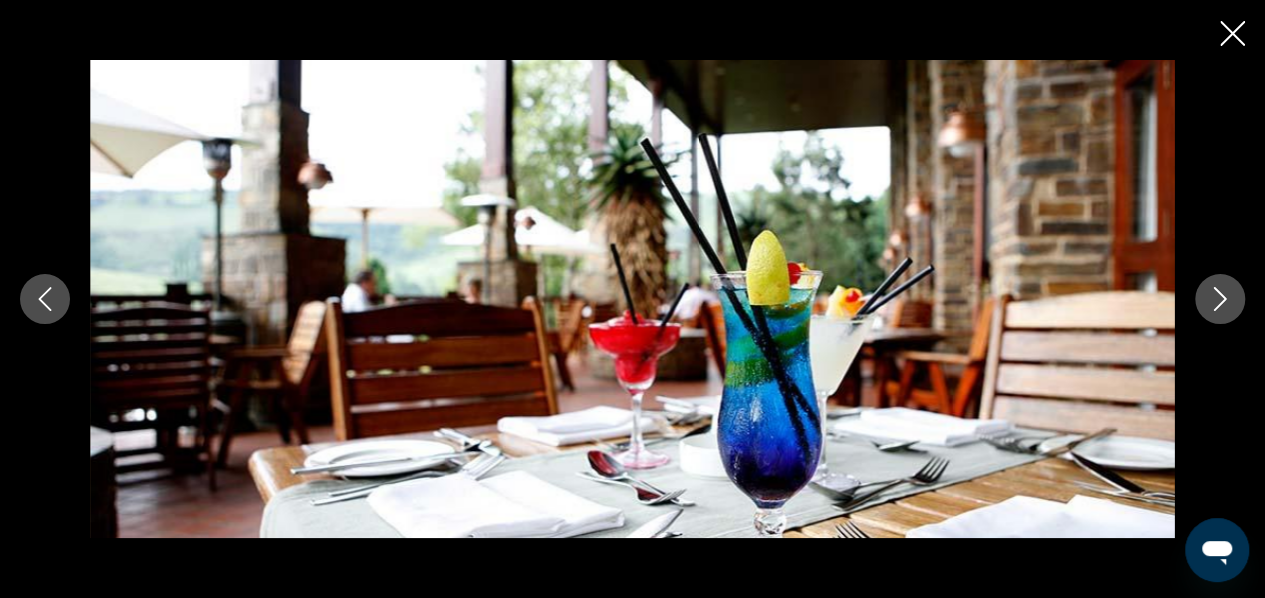 click 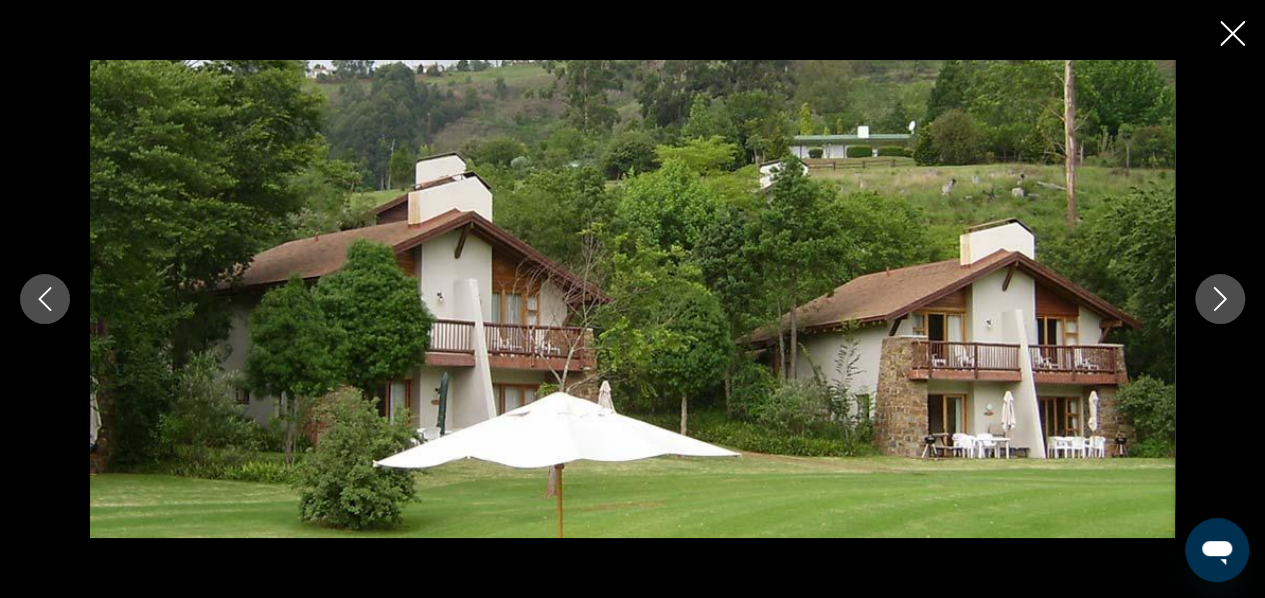 click 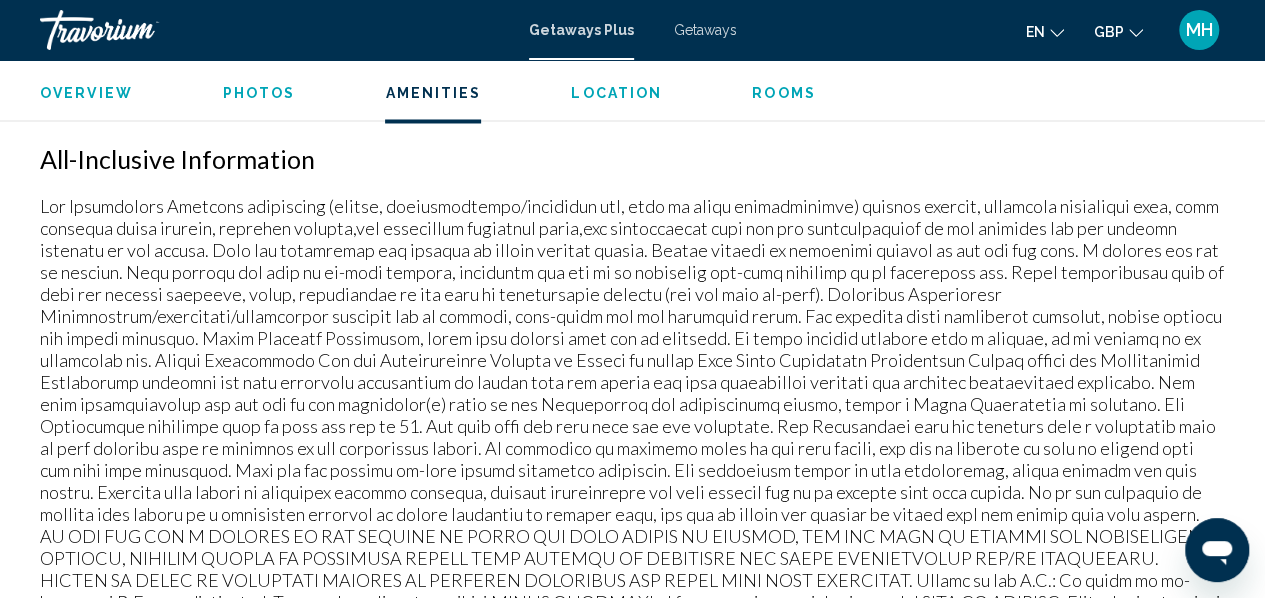 scroll, scrollTop: 1734, scrollLeft: 0, axis: vertical 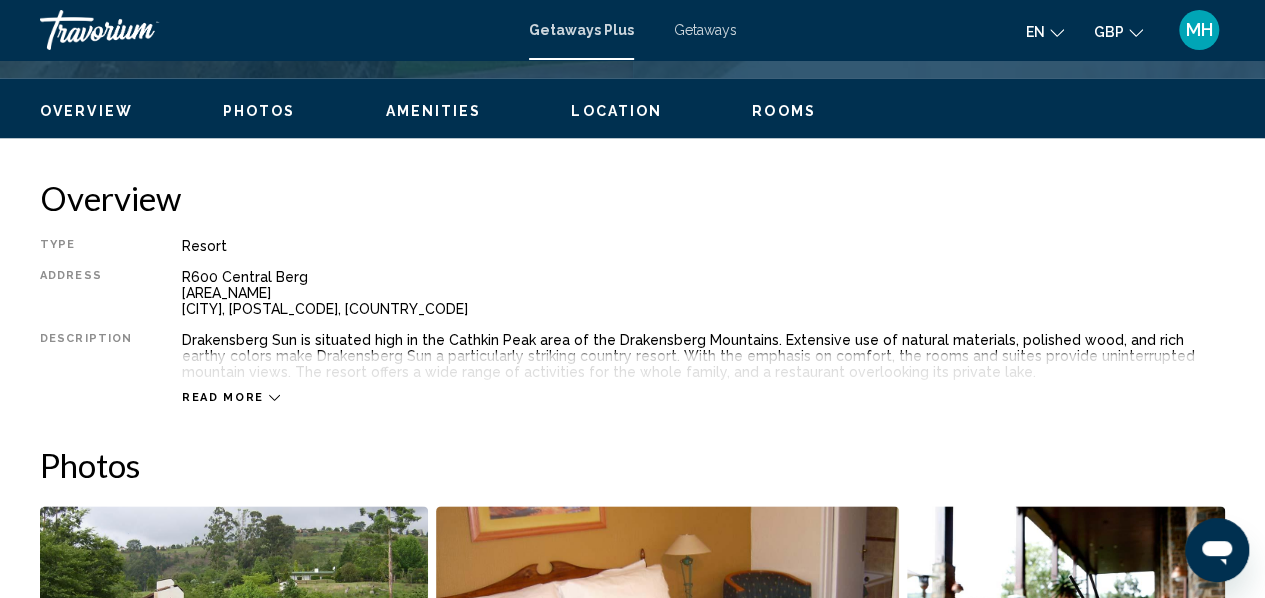 click 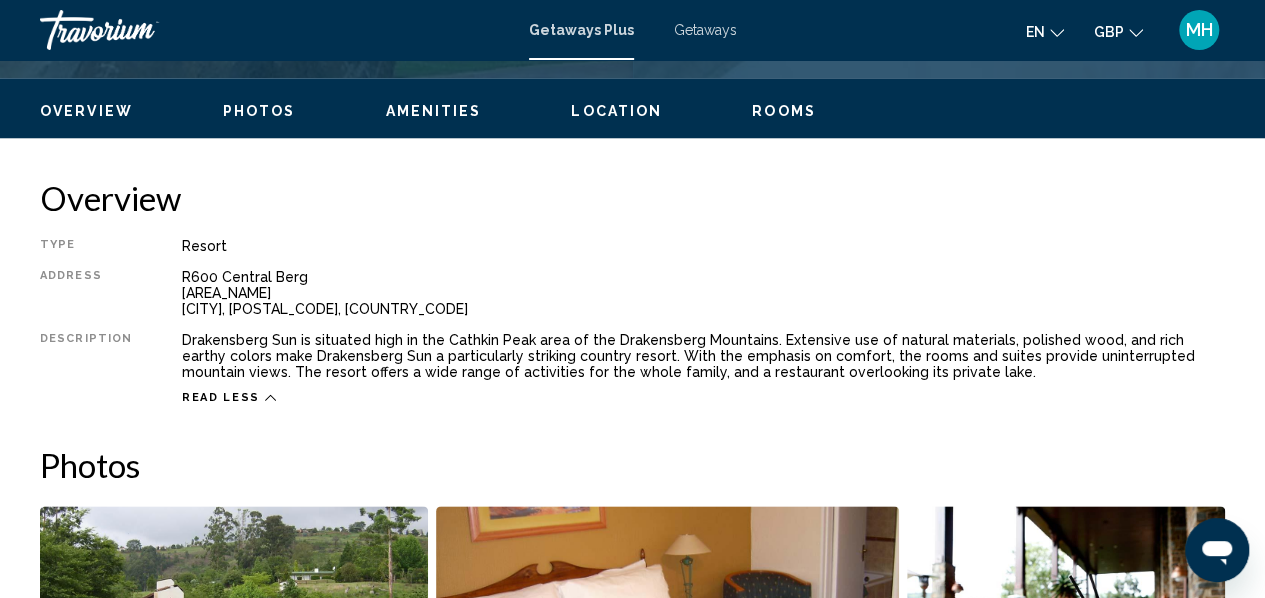 click on "Photos" at bounding box center (259, 111) 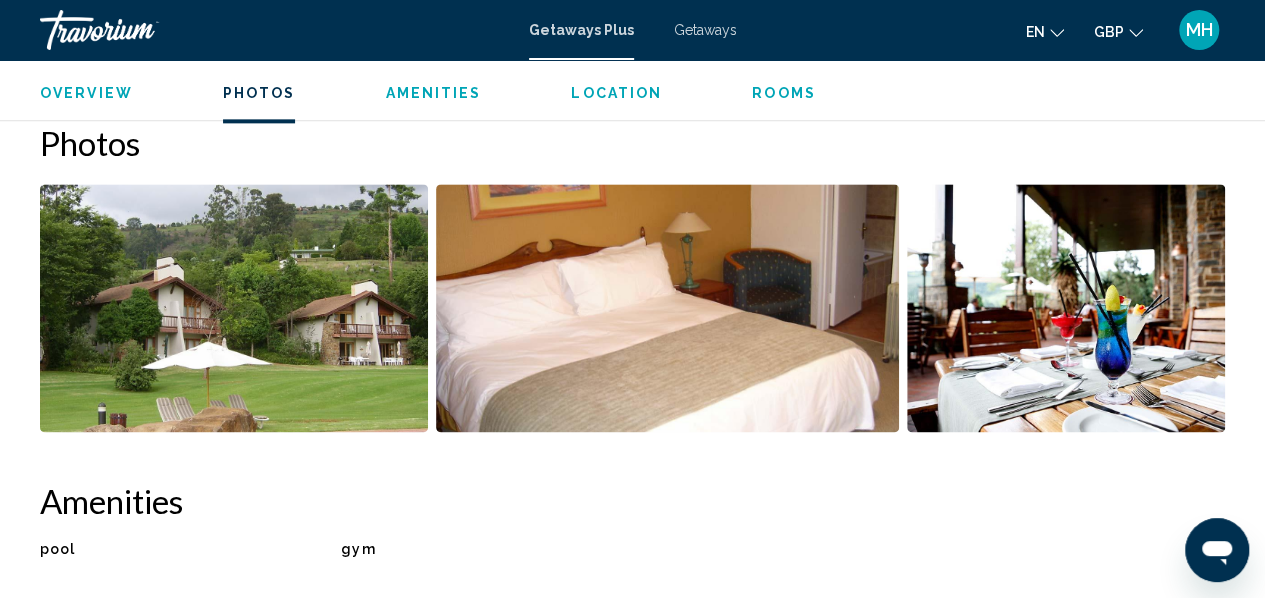 scroll, scrollTop: 1257, scrollLeft: 0, axis: vertical 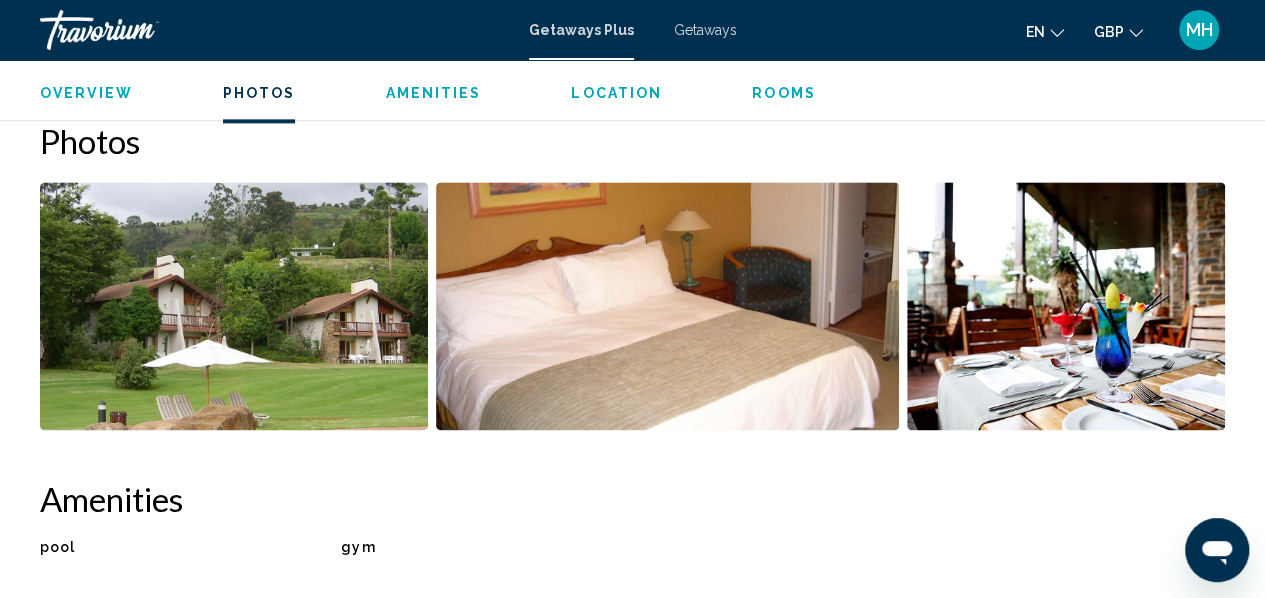 click on "Amenities" at bounding box center (433, 93) 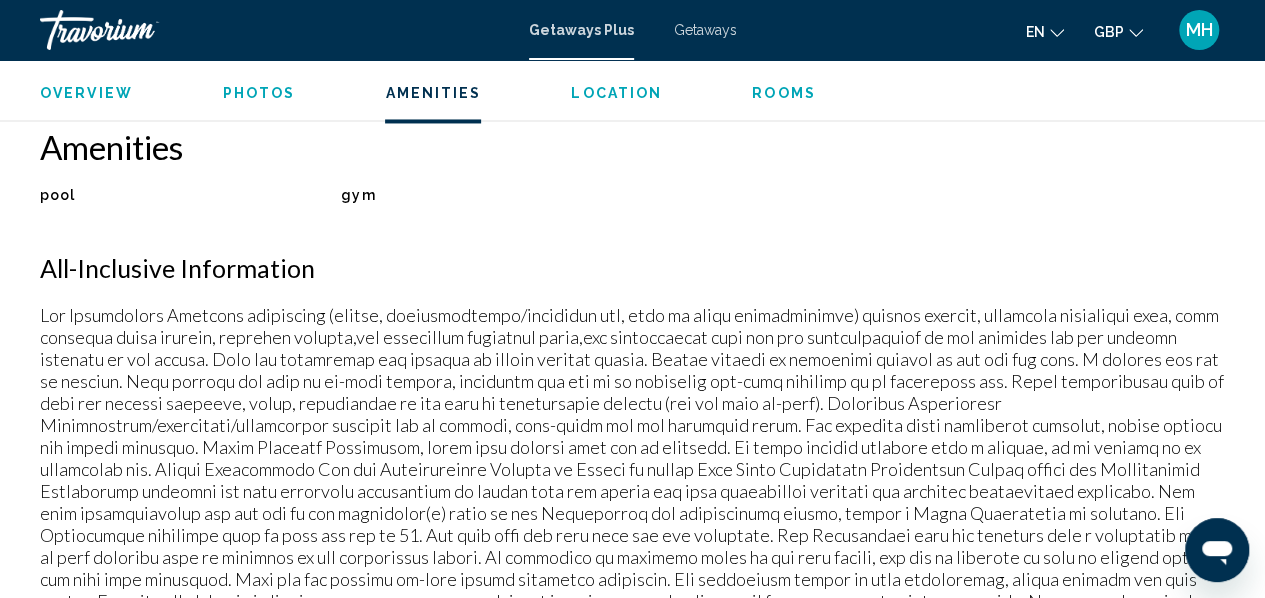 scroll, scrollTop: 1616, scrollLeft: 0, axis: vertical 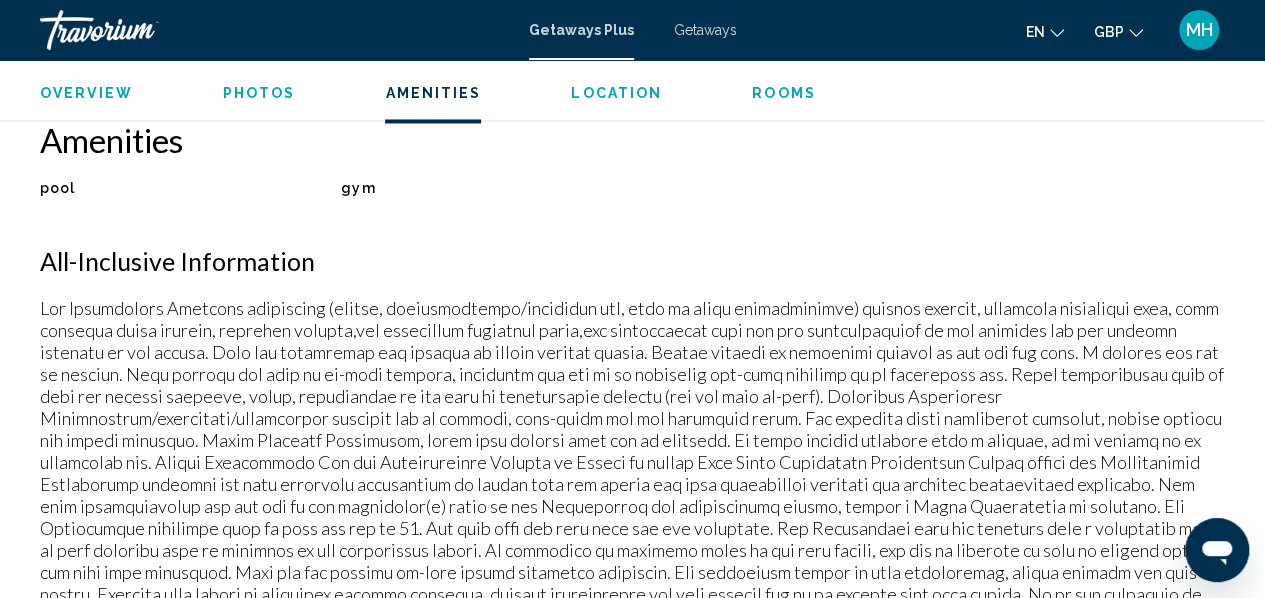 click on "Location" at bounding box center (616, 93) 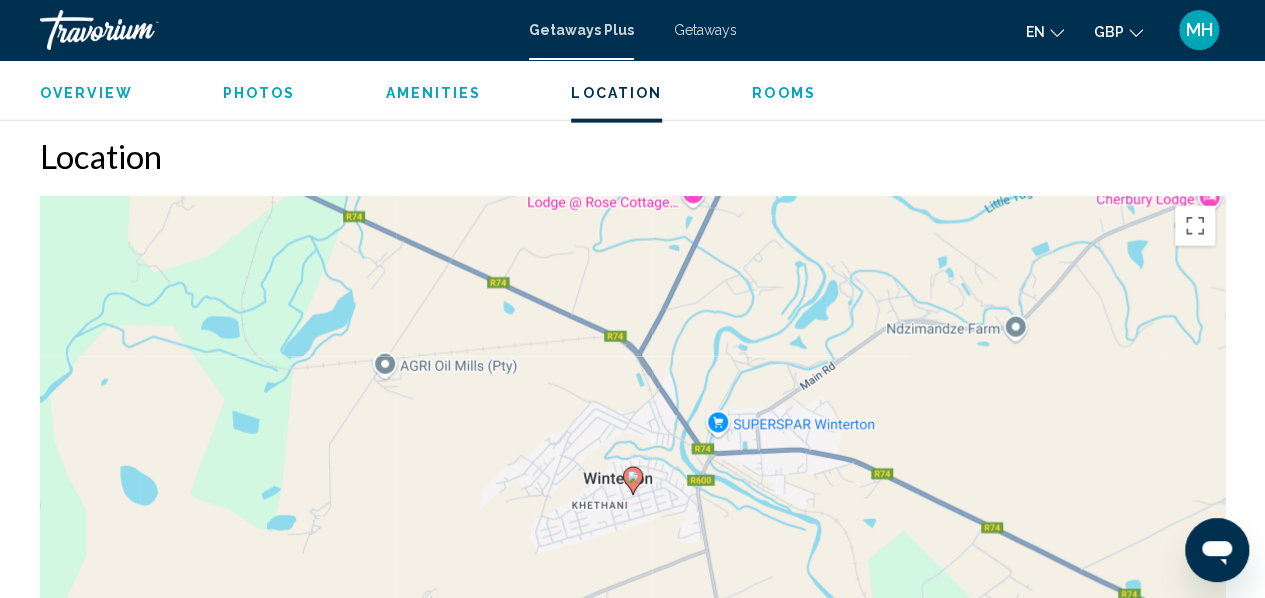 scroll, scrollTop: 2272, scrollLeft: 0, axis: vertical 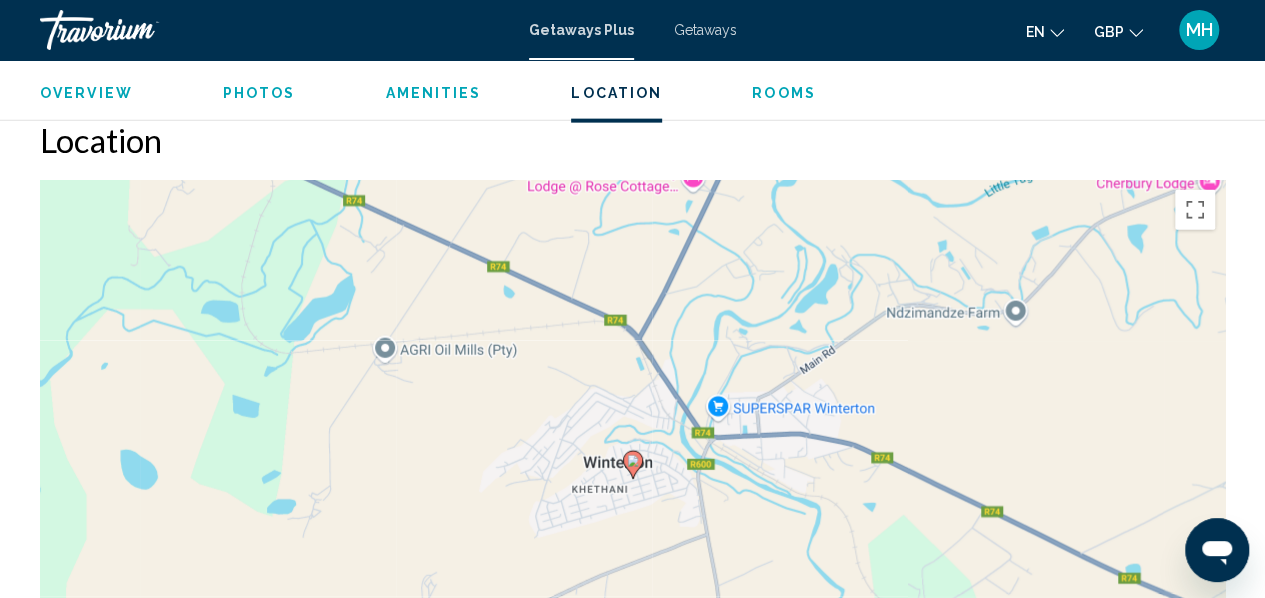 click on "Rooms" at bounding box center [784, 93] 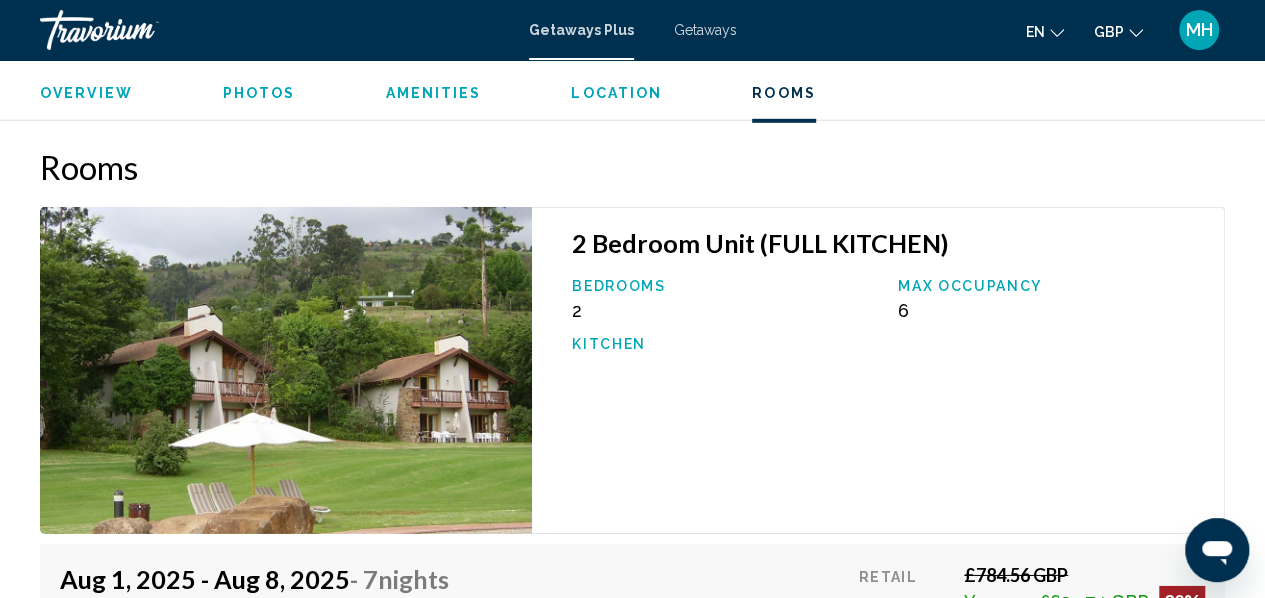 scroll, scrollTop: 2972, scrollLeft: 0, axis: vertical 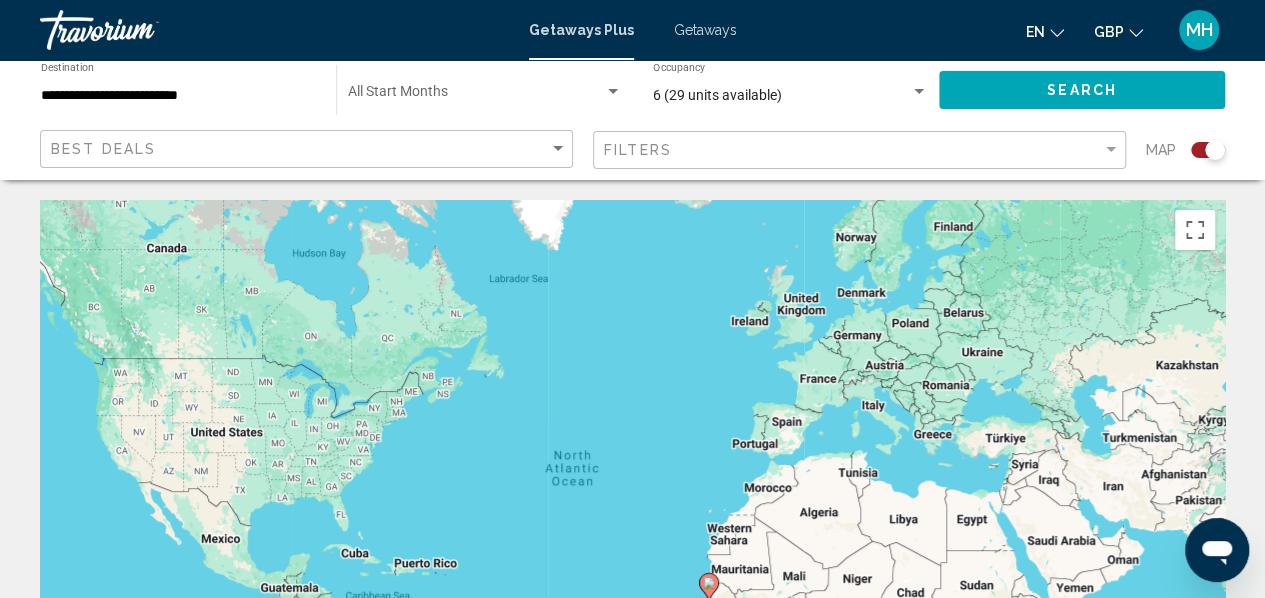 click on "**********" at bounding box center (178, 96) 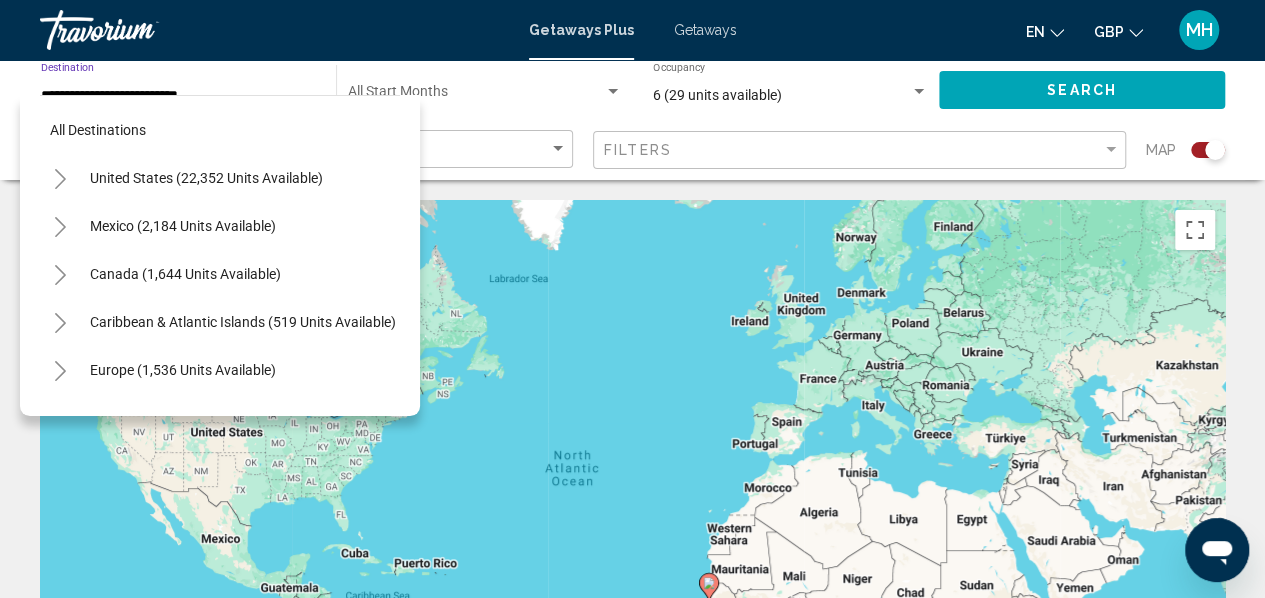 scroll, scrollTop: 414, scrollLeft: 0, axis: vertical 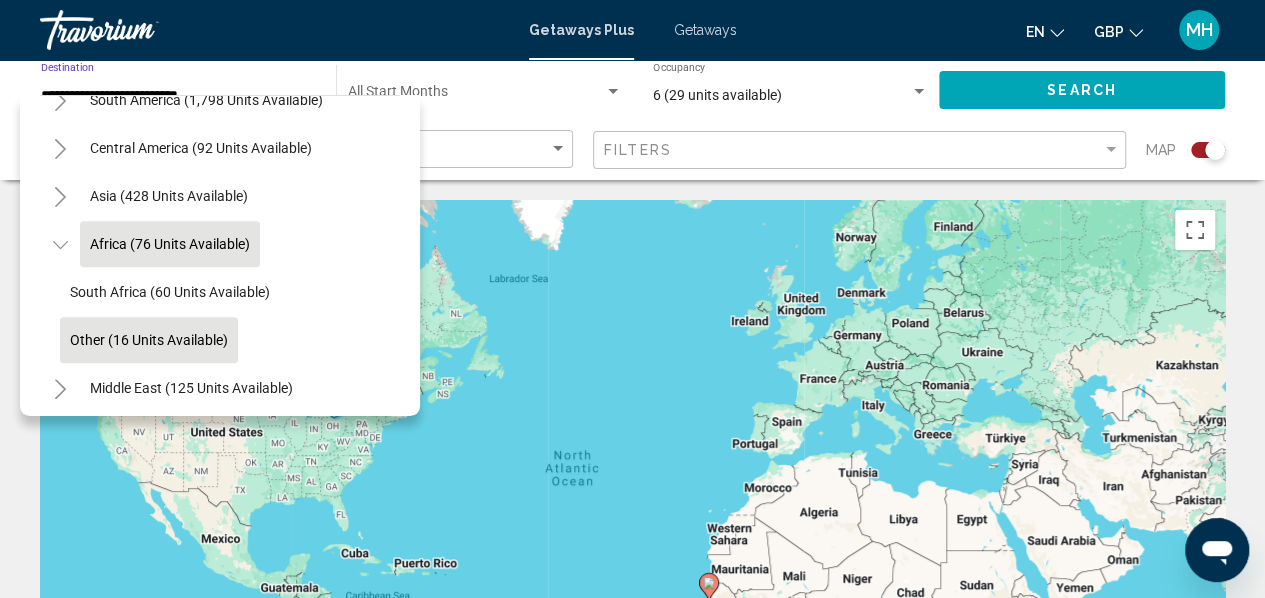 click on "Other (16 units available)" 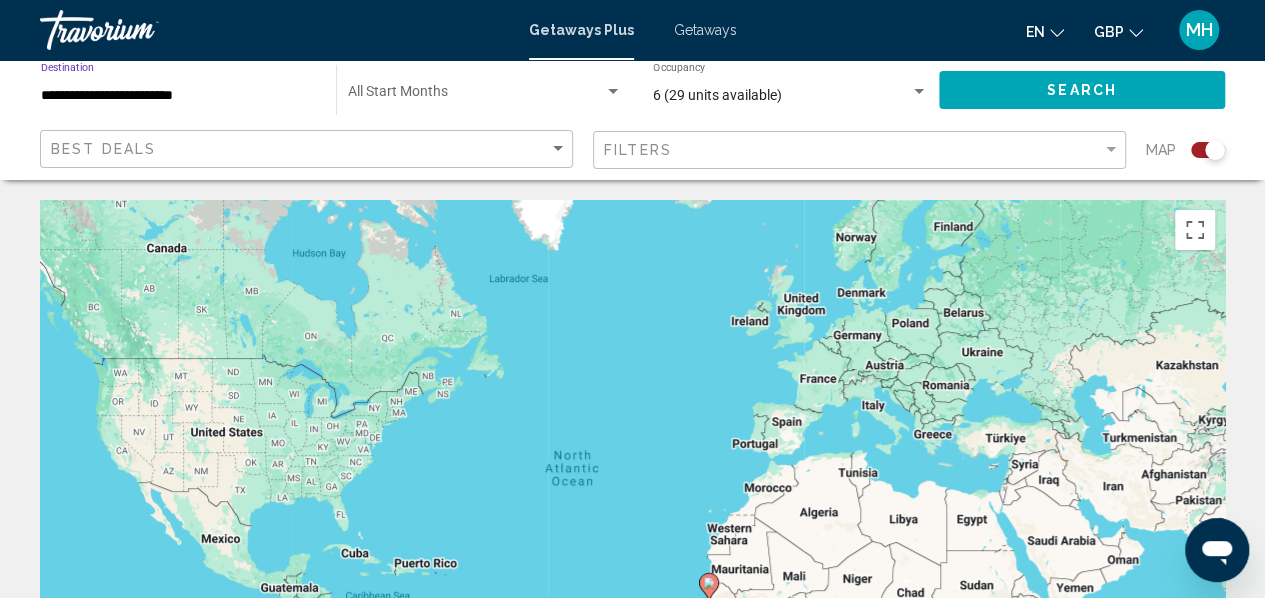 click on "Search" 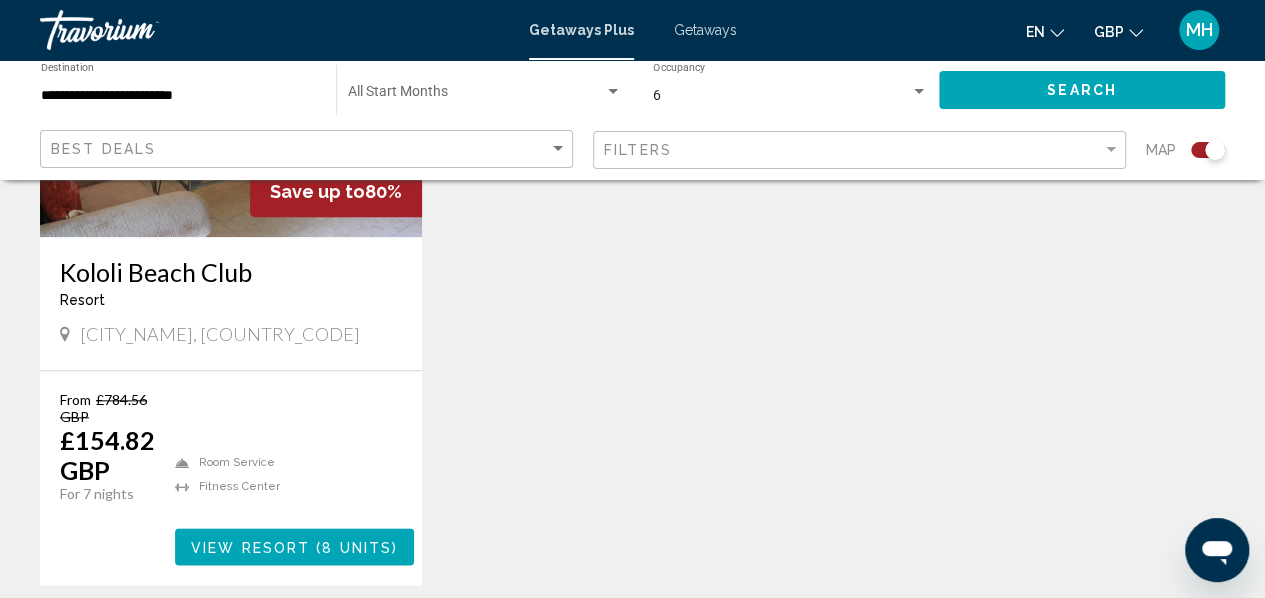 scroll, scrollTop: 1009, scrollLeft: 0, axis: vertical 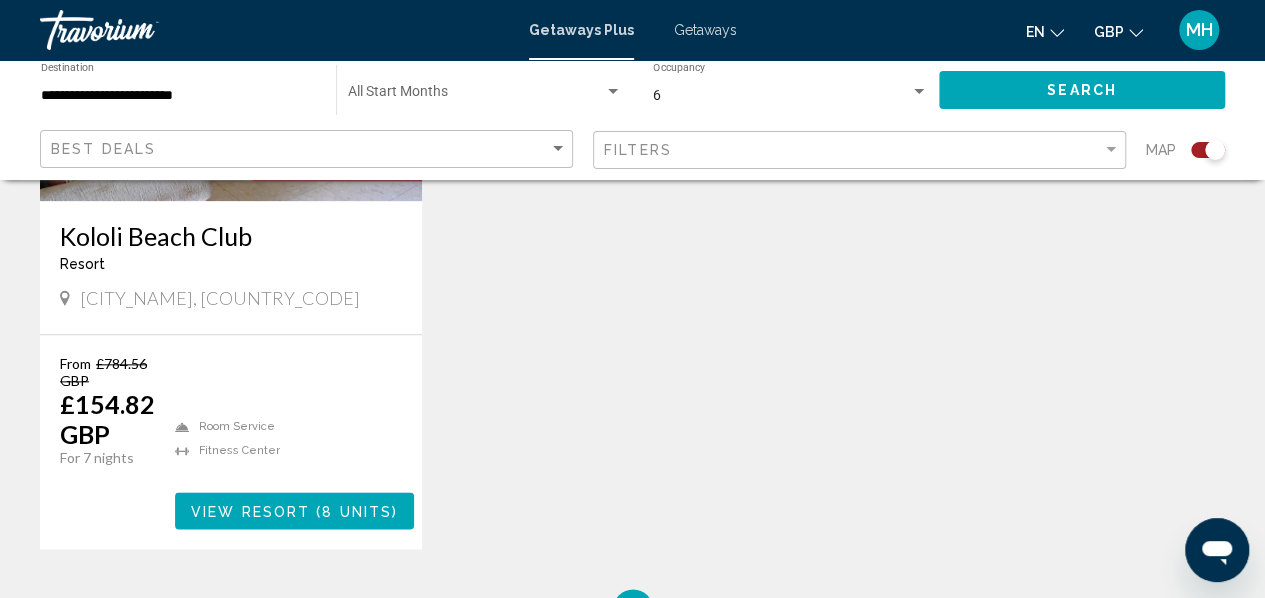click on "8 units" at bounding box center [357, 511] 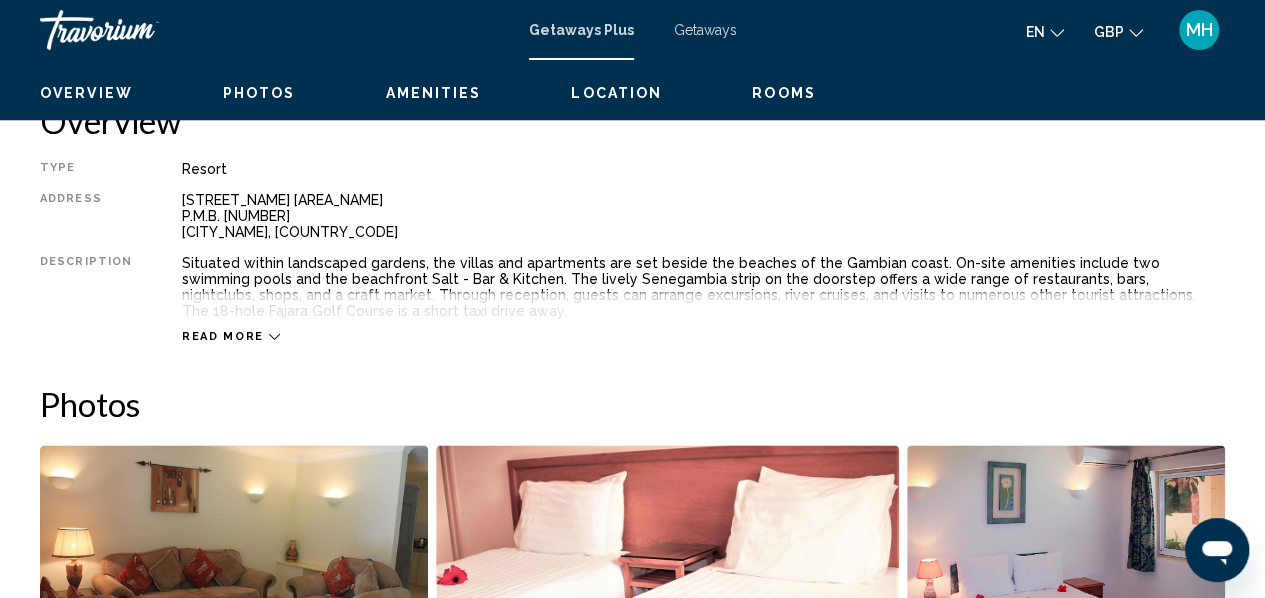 scroll, scrollTop: 236, scrollLeft: 0, axis: vertical 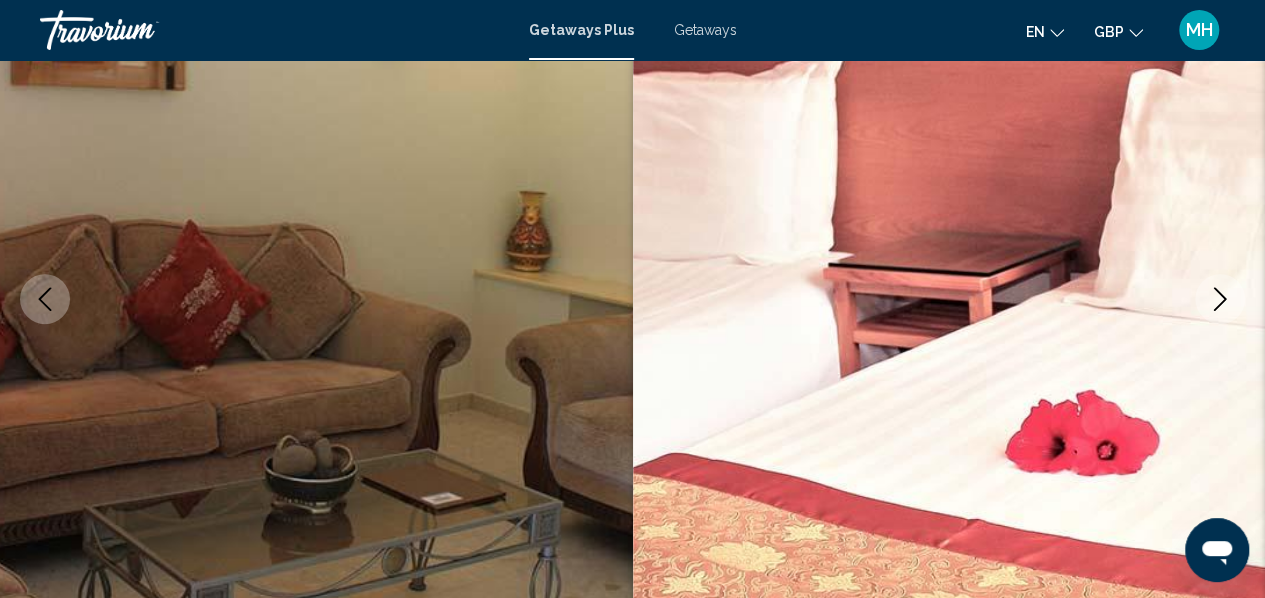 click 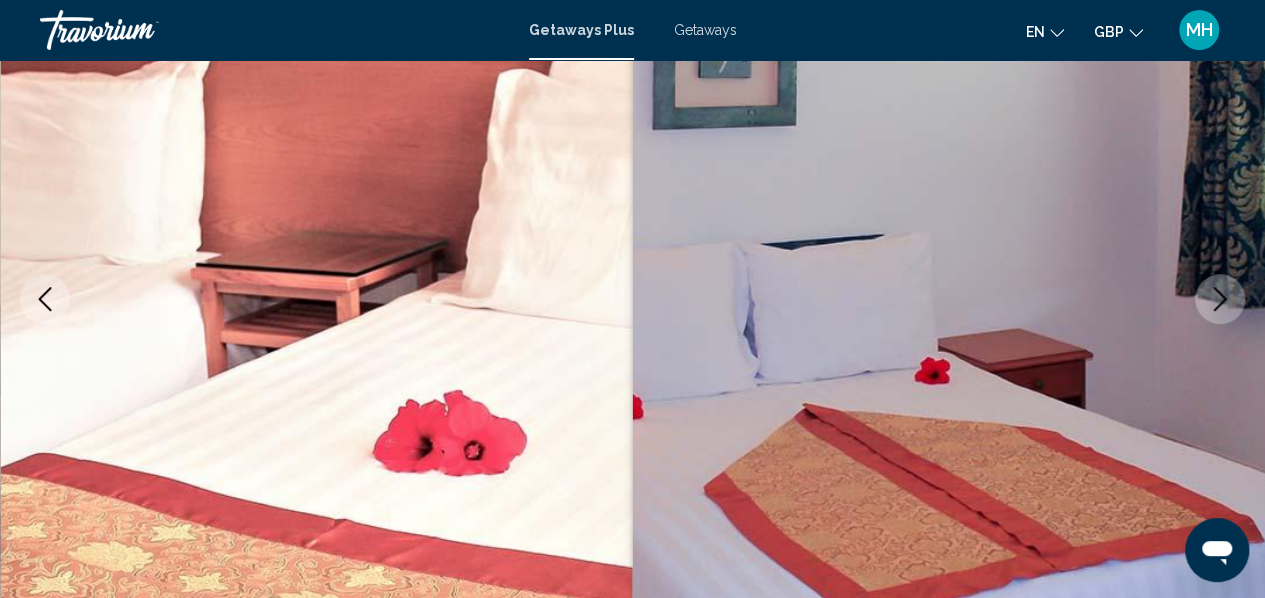 click 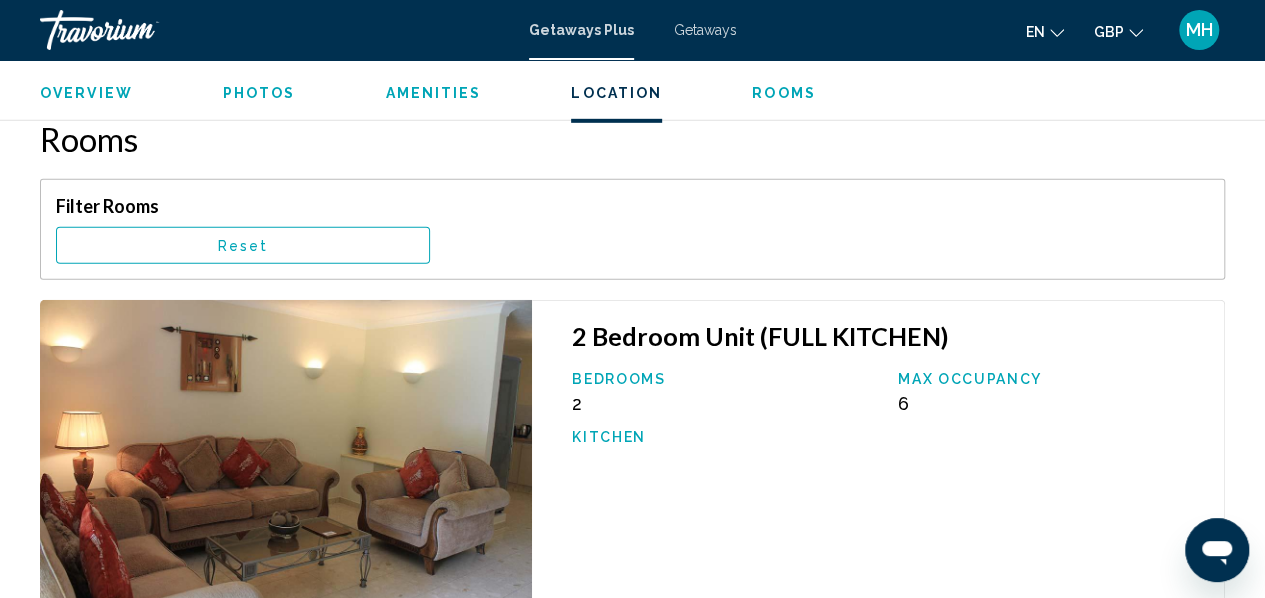 scroll, scrollTop: 1243, scrollLeft: 0, axis: vertical 